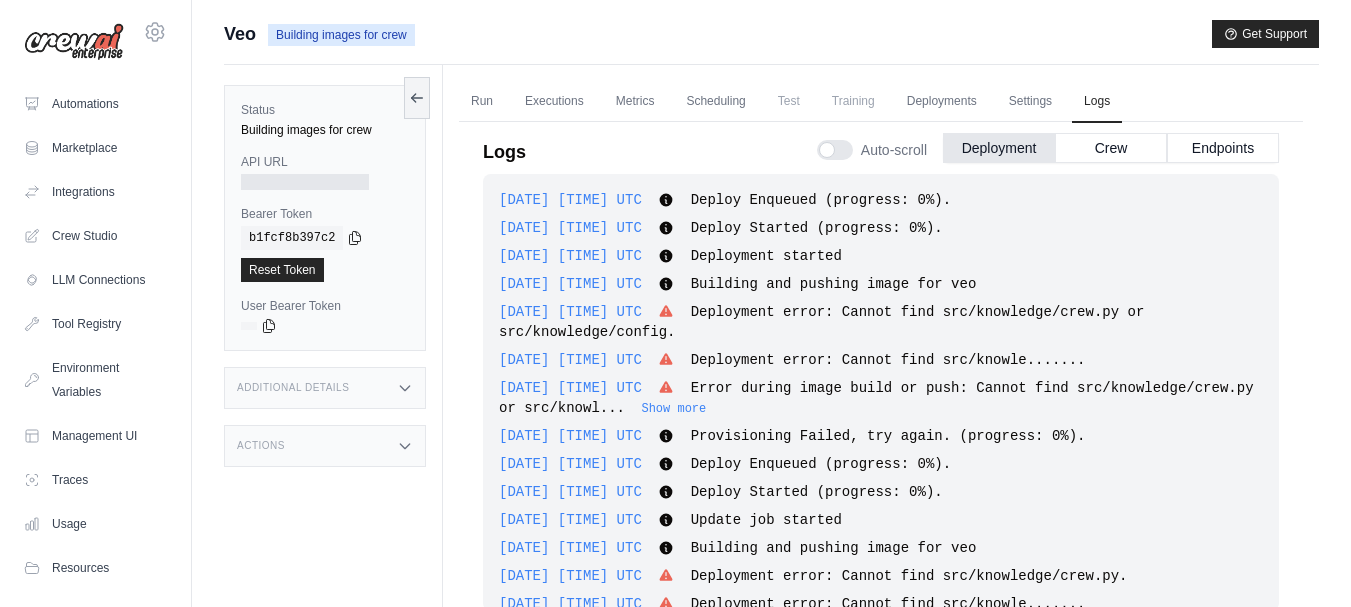 scroll, scrollTop: 85, scrollLeft: 0, axis: vertical 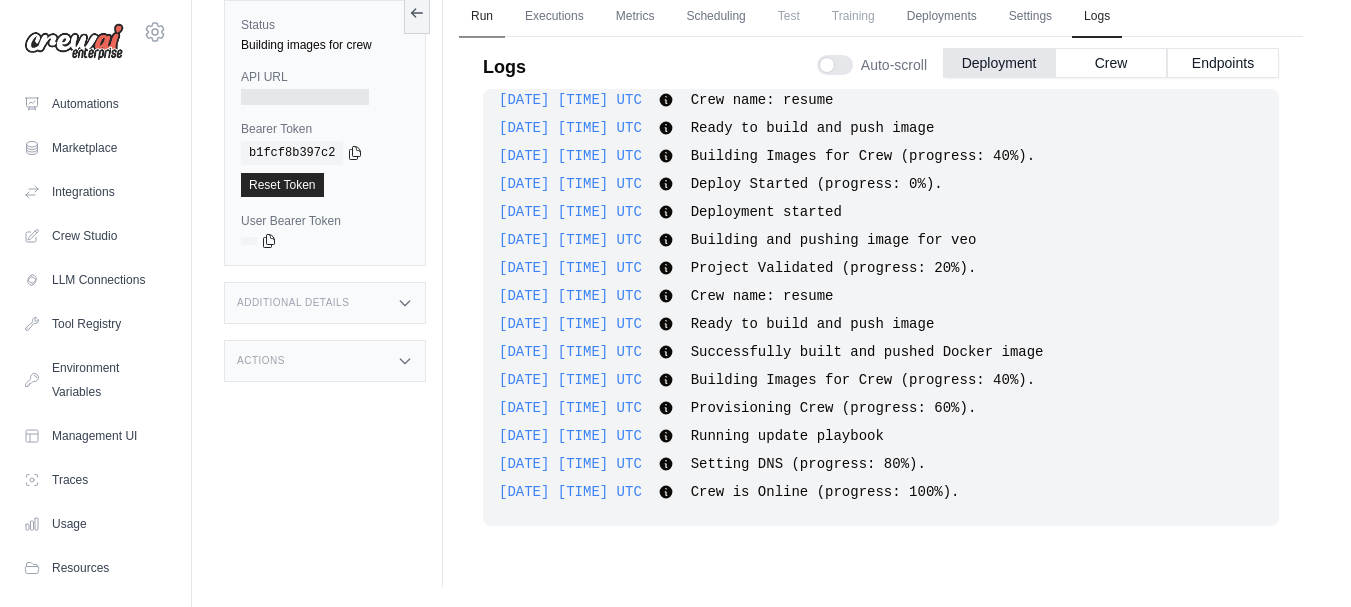 click on "Run" at bounding box center [482, 17] 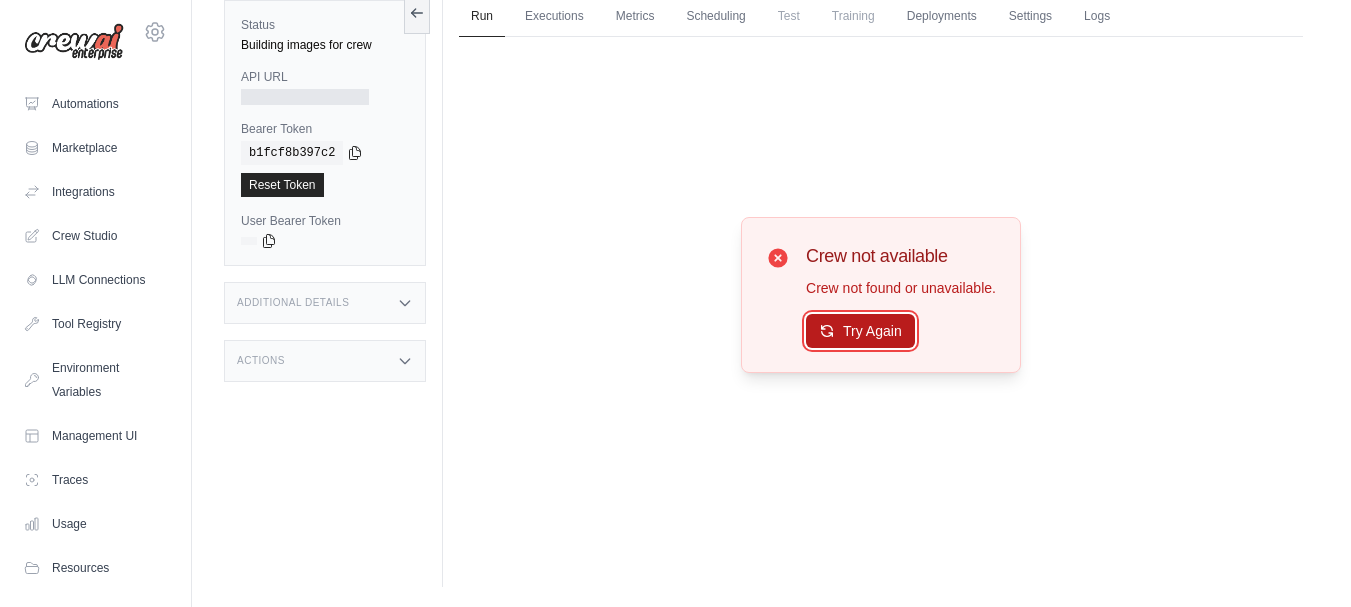 click on "Try Again" at bounding box center (860, 331) 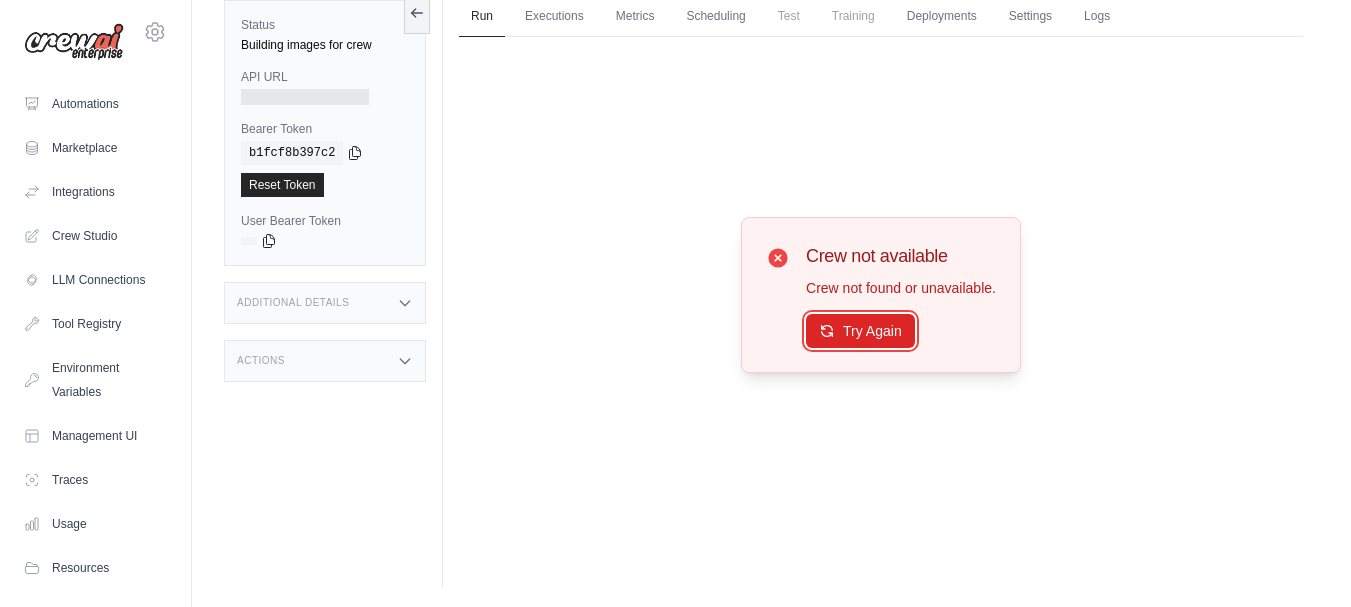 click on "Try Again" at bounding box center [860, 331] 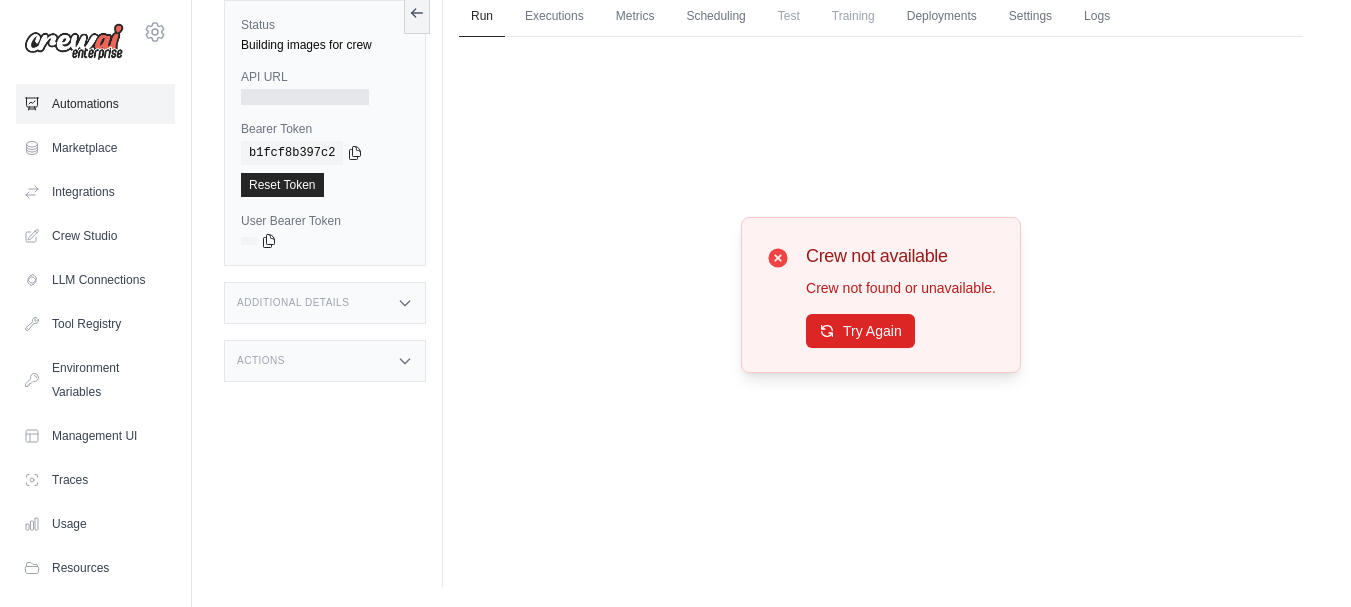 click on "Automations" at bounding box center (95, 104) 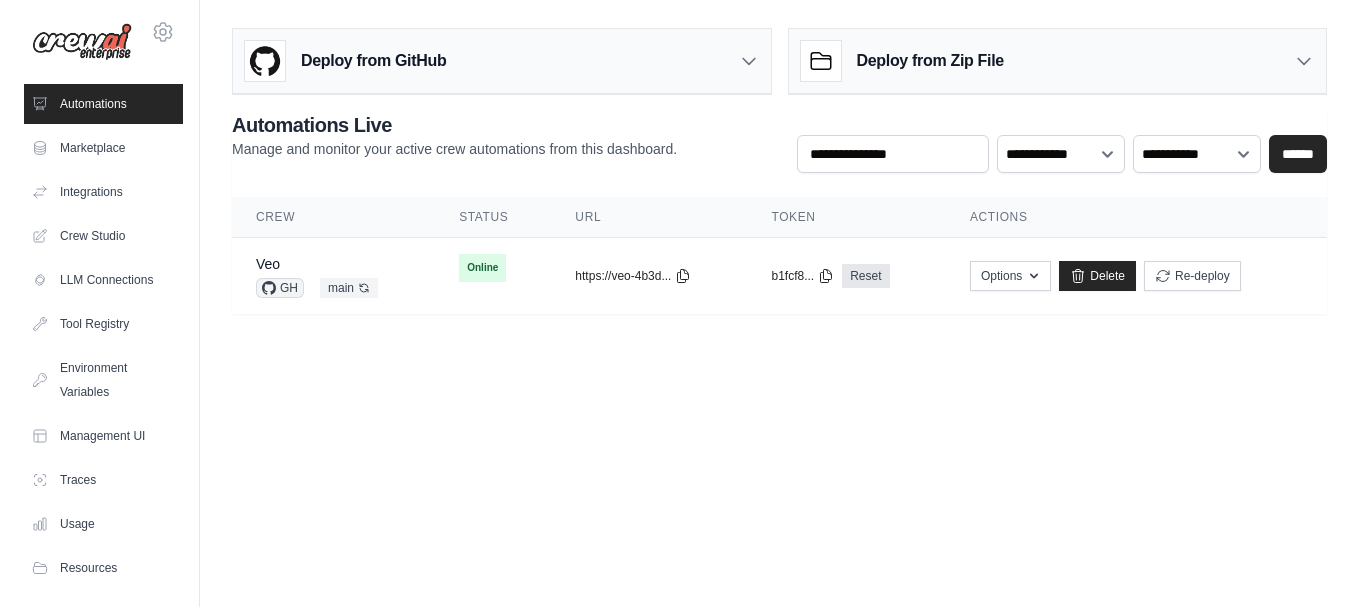 scroll, scrollTop: 0, scrollLeft: 0, axis: both 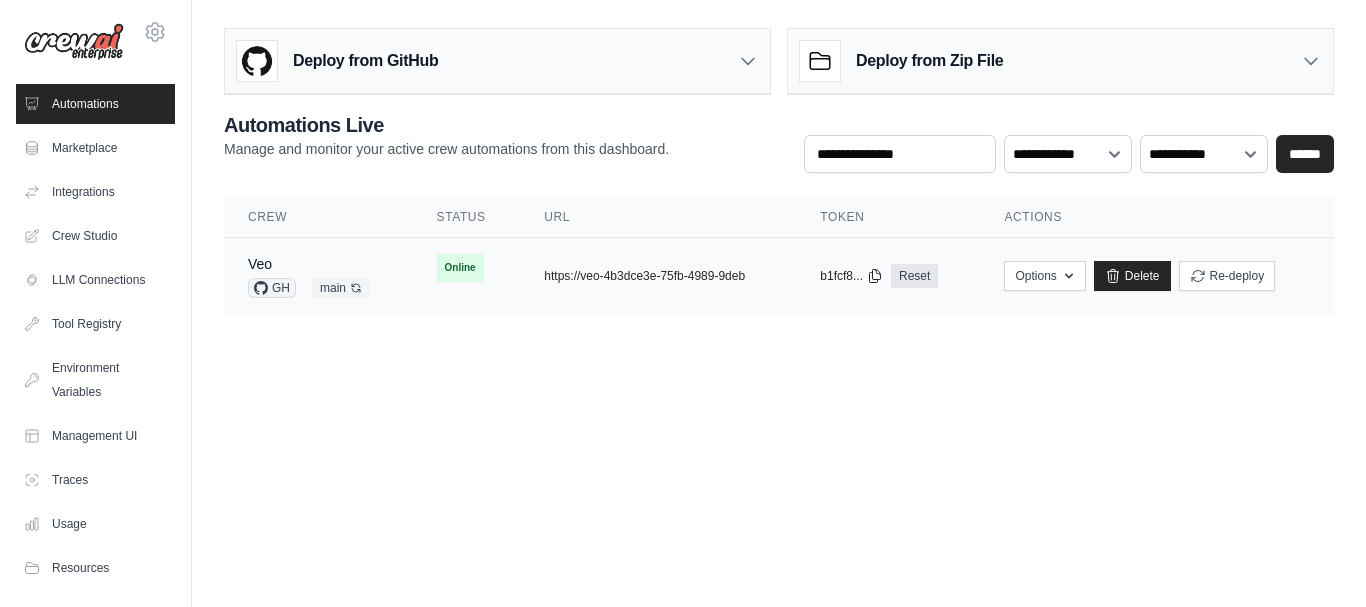 click on "Veo
GH
main
Auto-deploy enabled" at bounding box center [318, 276] 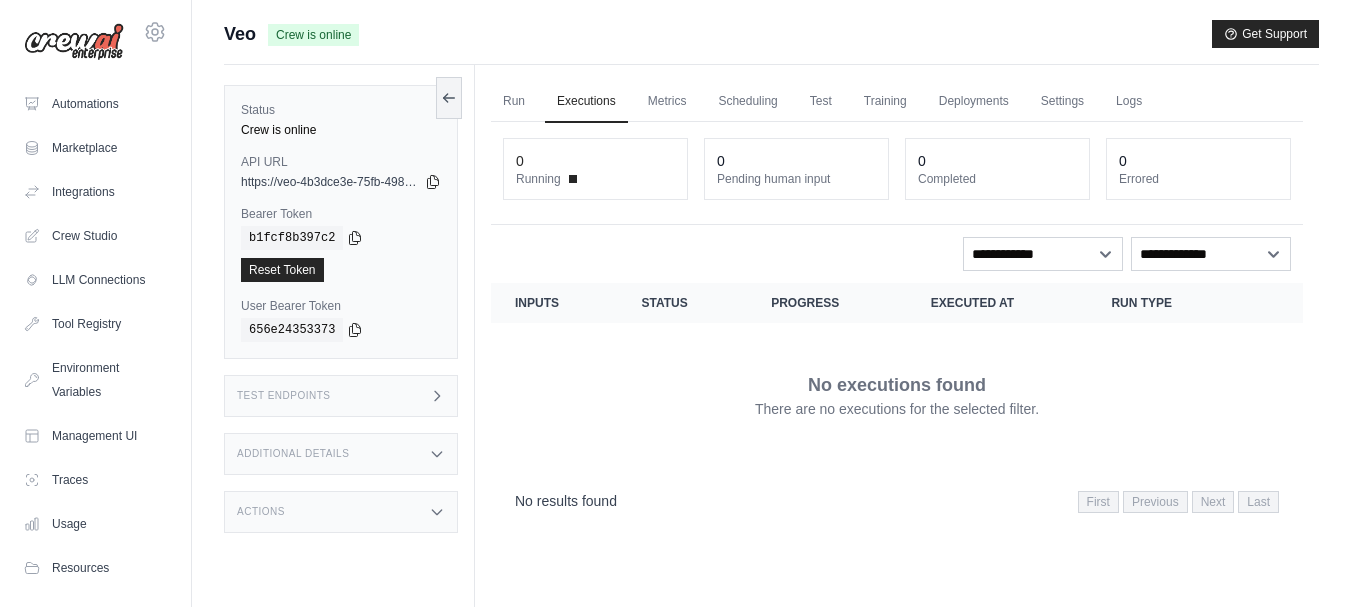 scroll, scrollTop: 0, scrollLeft: 0, axis: both 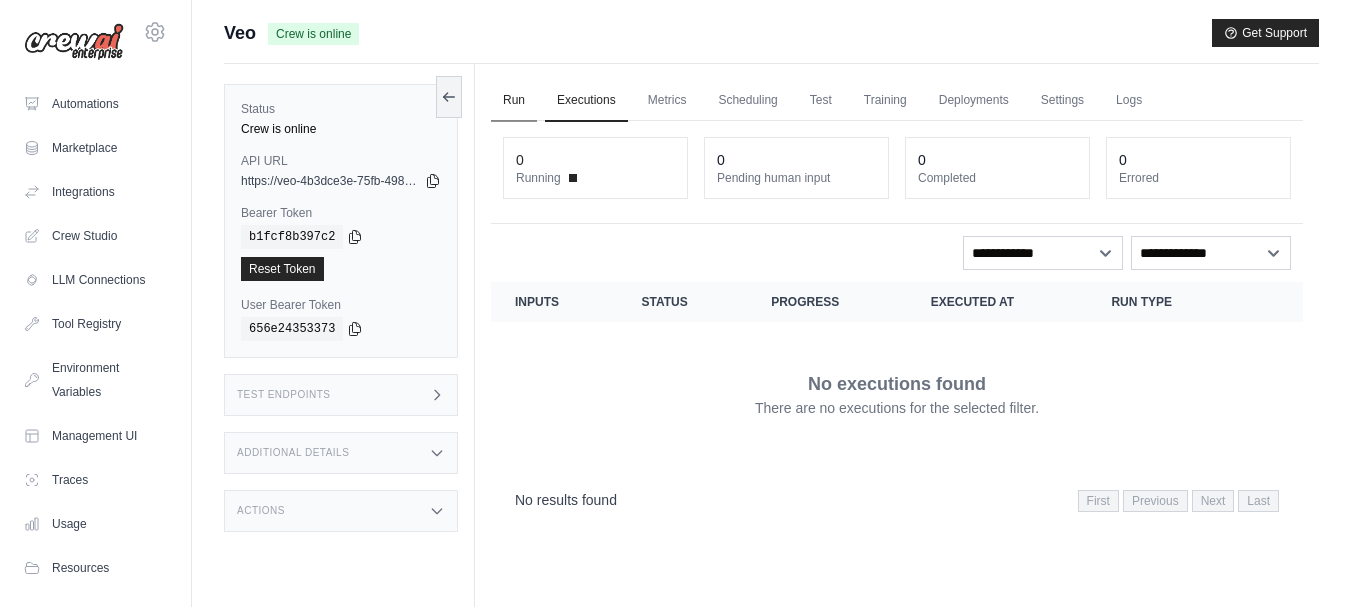 click on "Run" at bounding box center [514, 101] 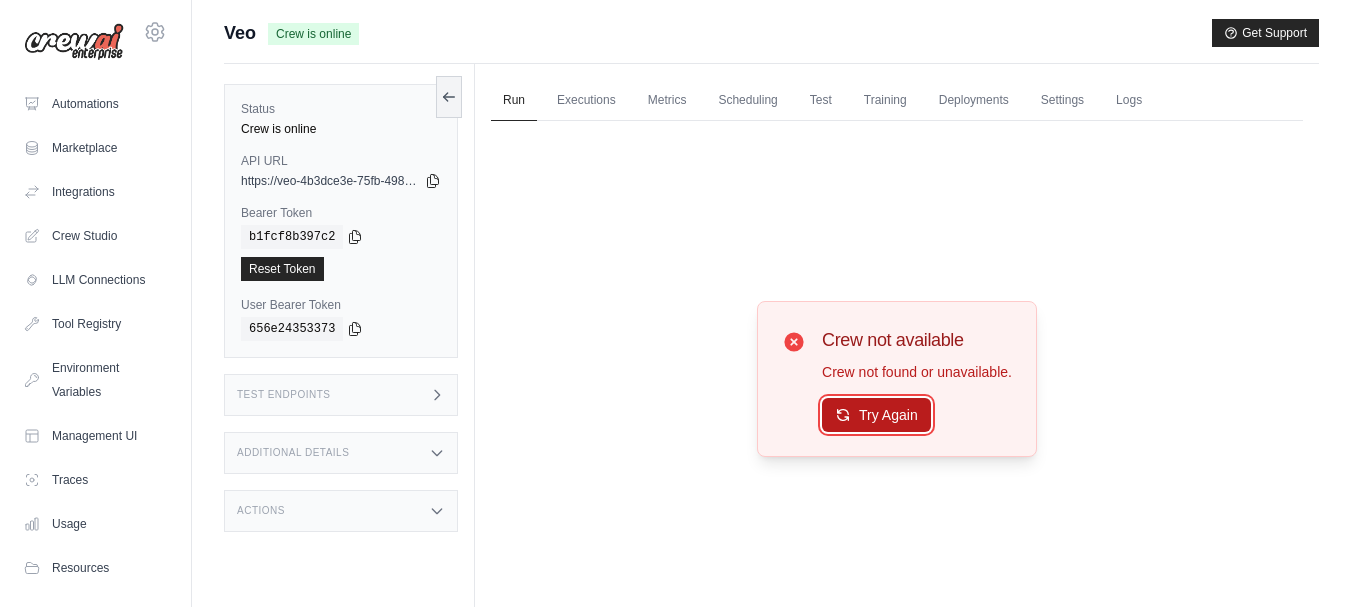 click on "Try Again" at bounding box center (876, 415) 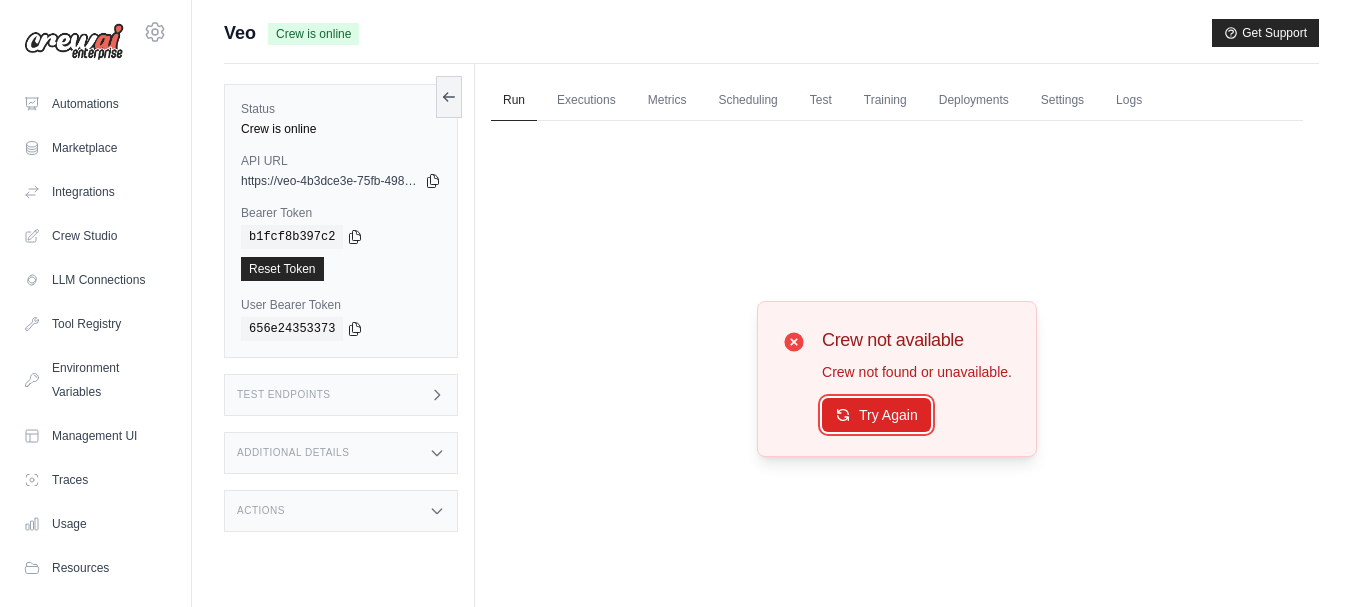 click on "Try Again" at bounding box center (876, 415) 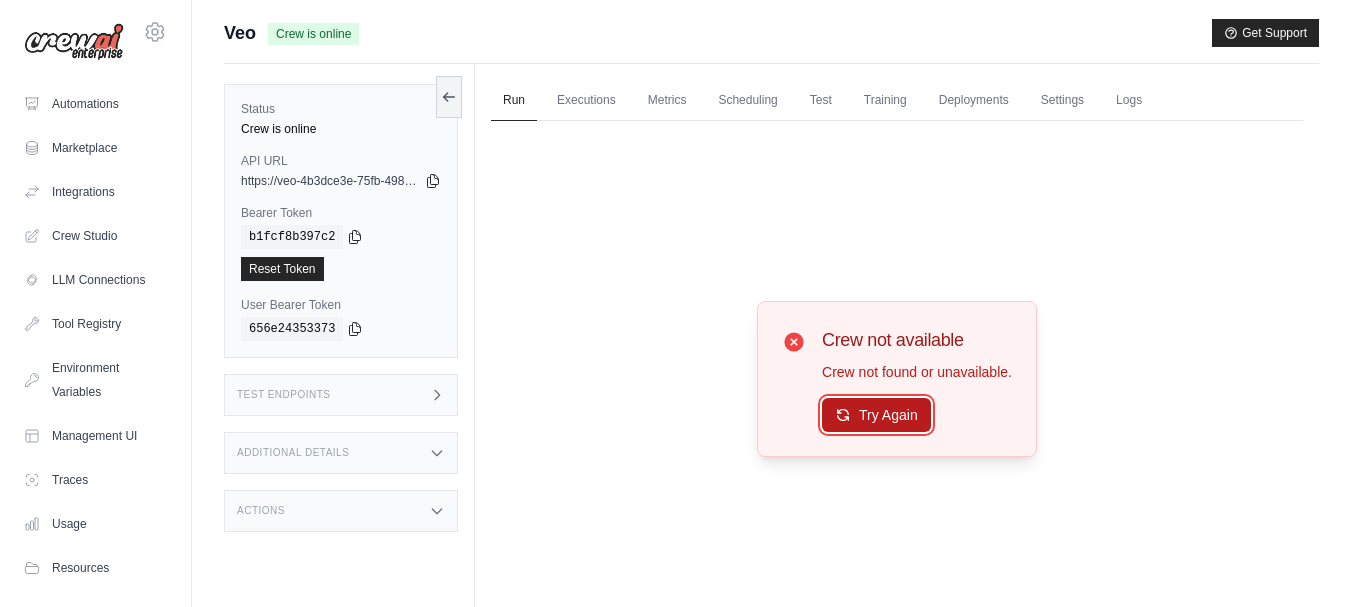 click on "Try Again" at bounding box center [876, 415] 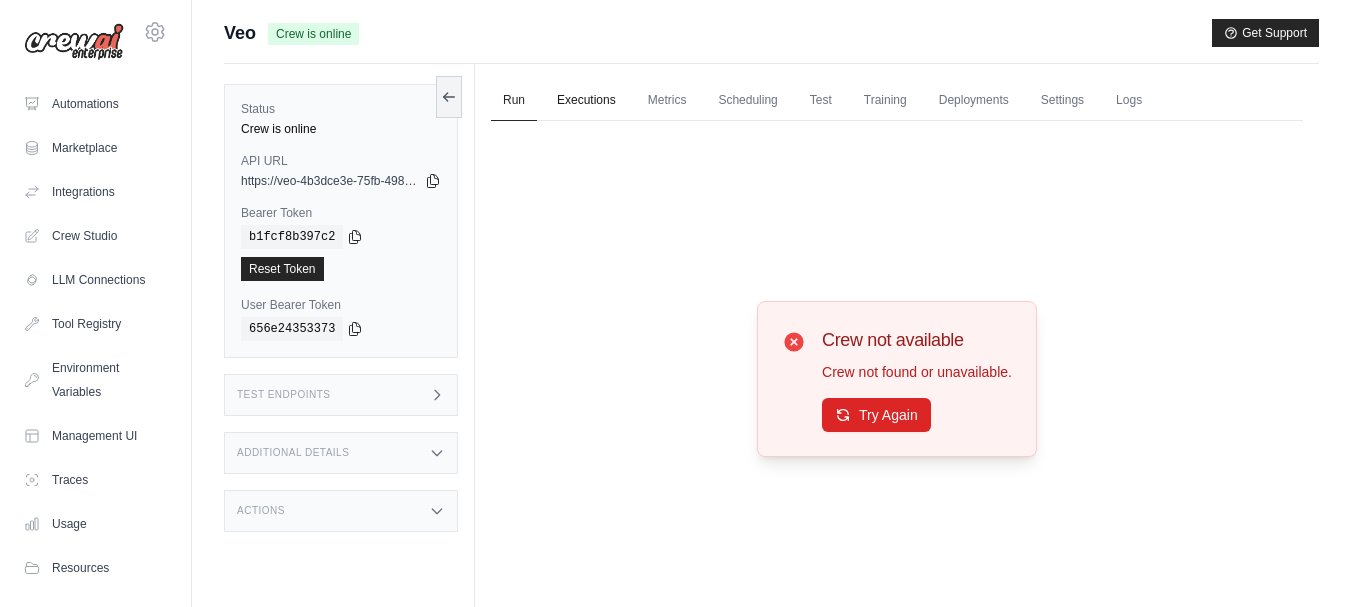 click on "Executions" at bounding box center (586, 101) 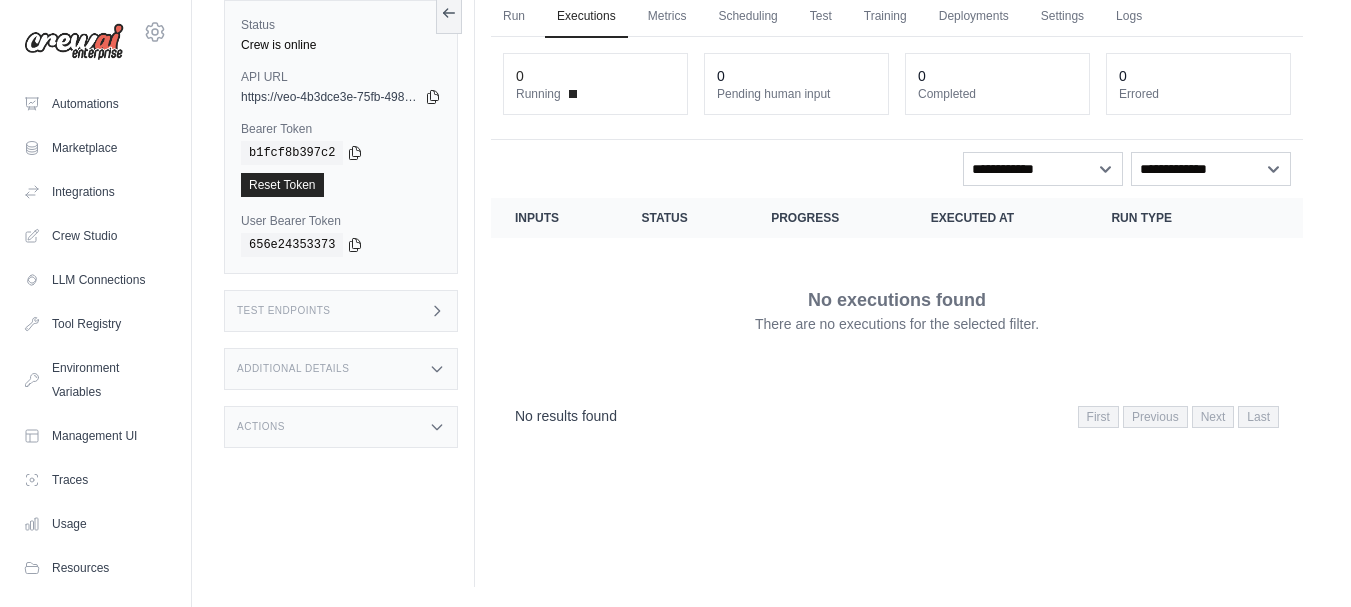scroll, scrollTop: 0, scrollLeft: 0, axis: both 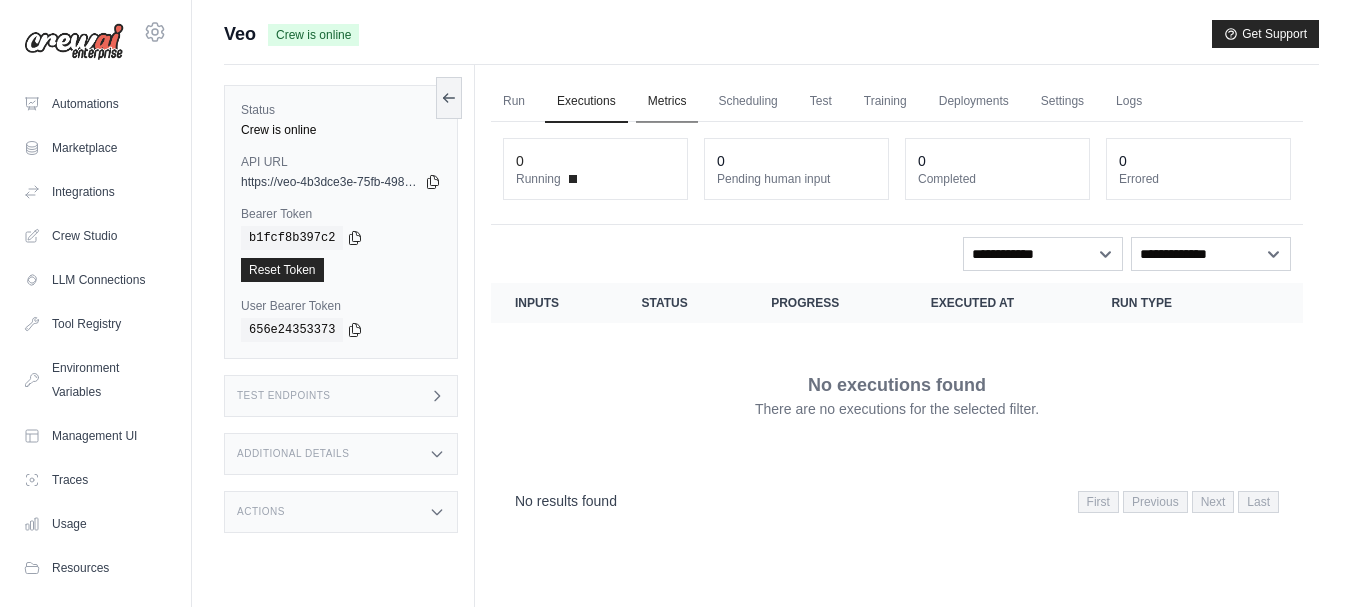 click on "Metrics" at bounding box center (667, 102) 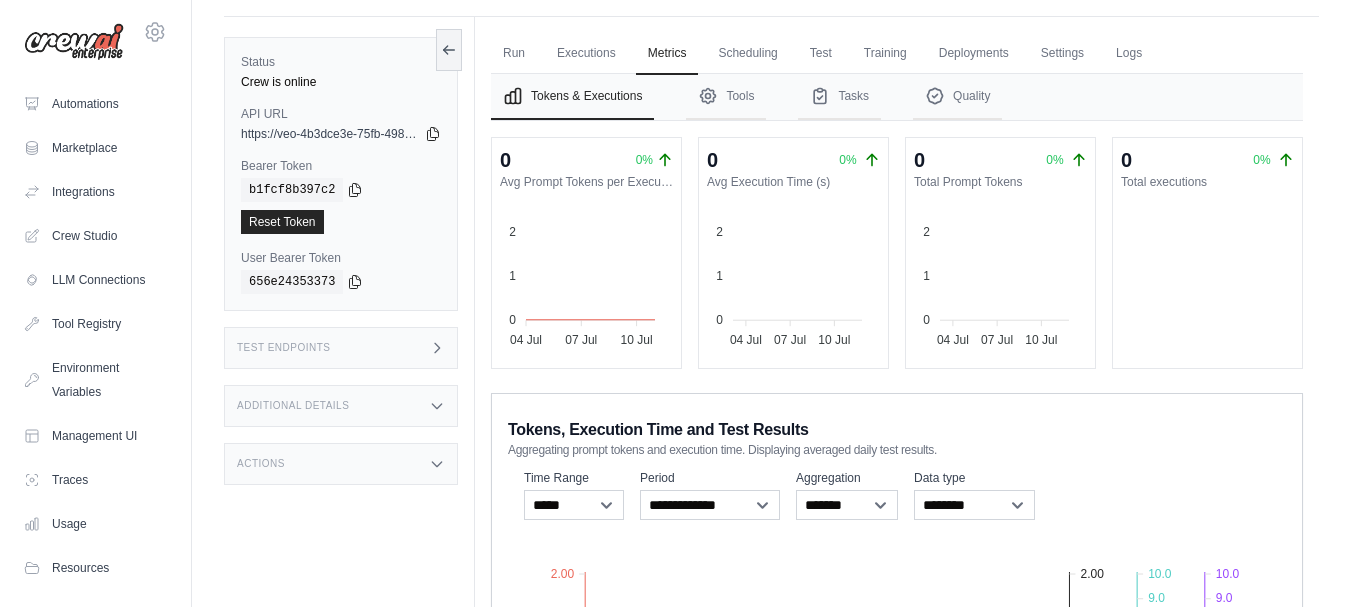 scroll, scrollTop: 0, scrollLeft: 0, axis: both 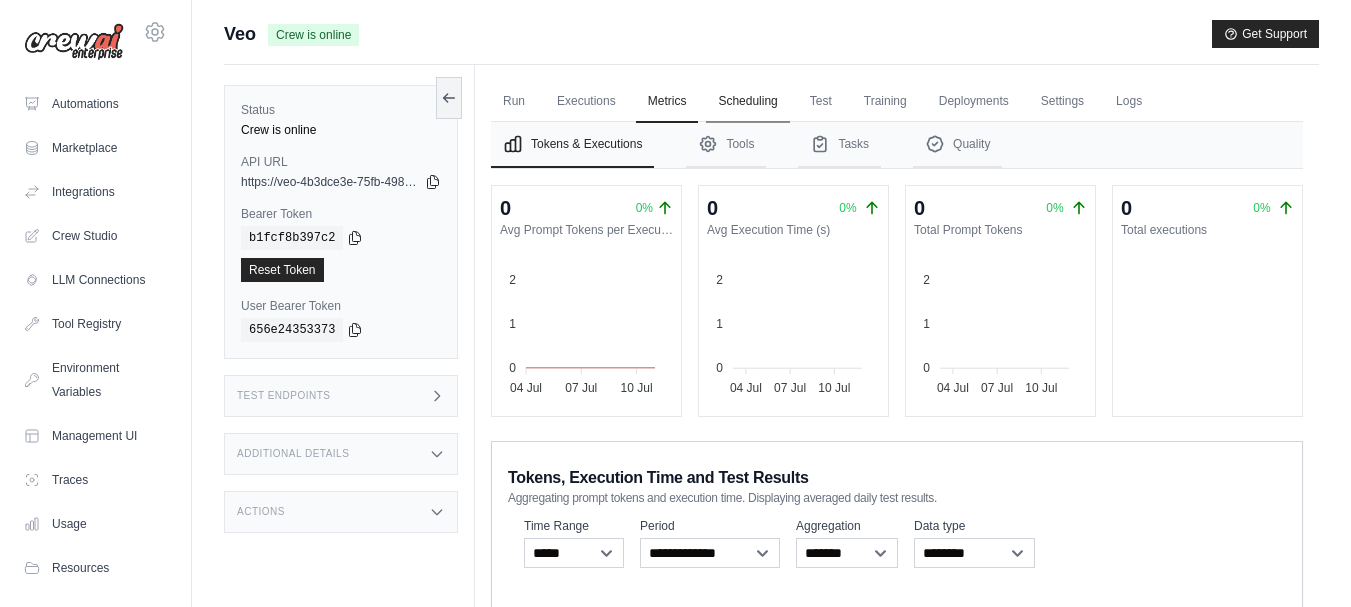 click on "Scheduling" at bounding box center [747, 102] 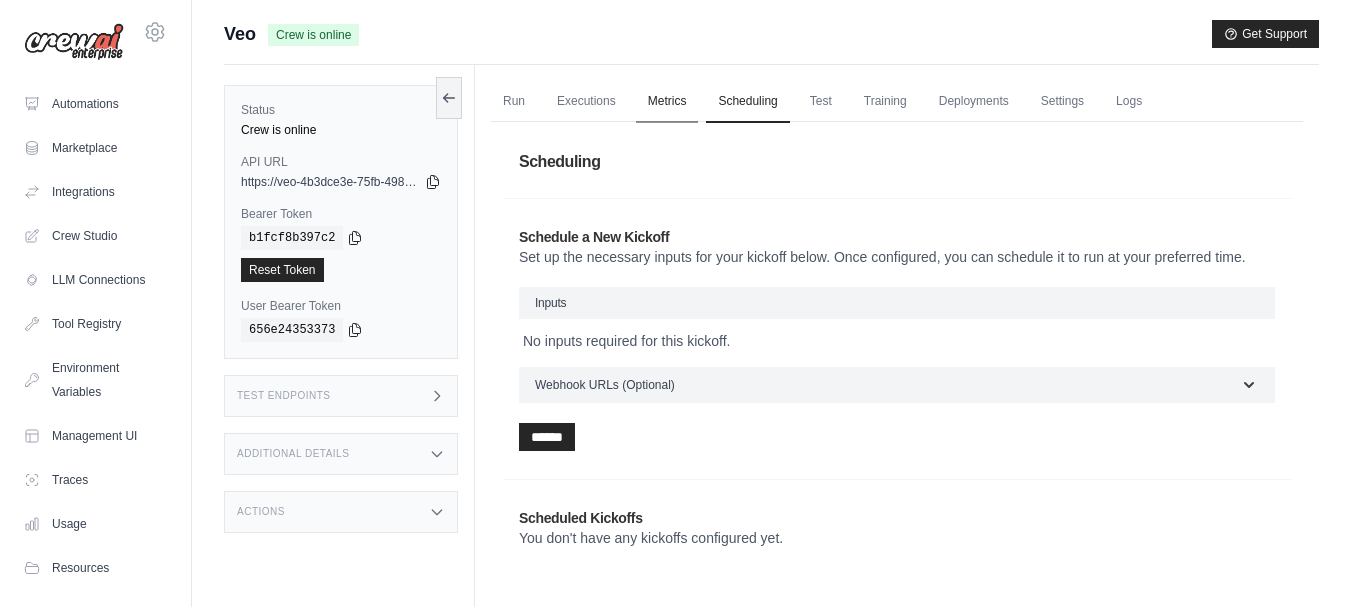click on "Metrics" at bounding box center (667, 102) 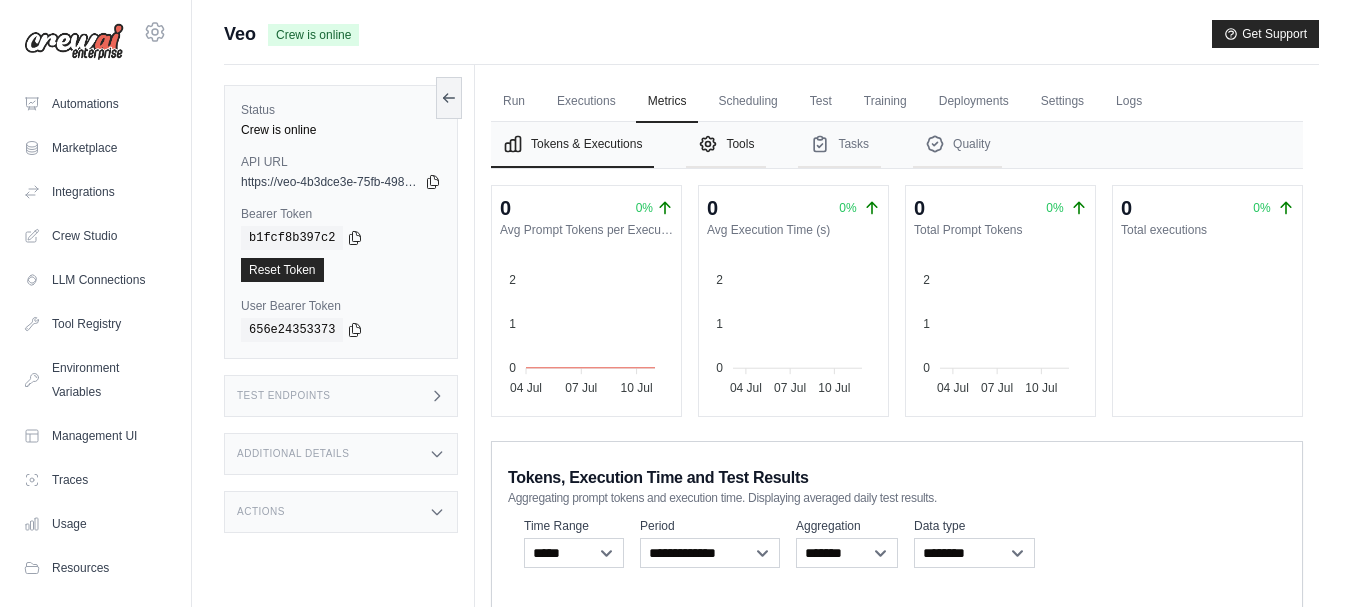 click 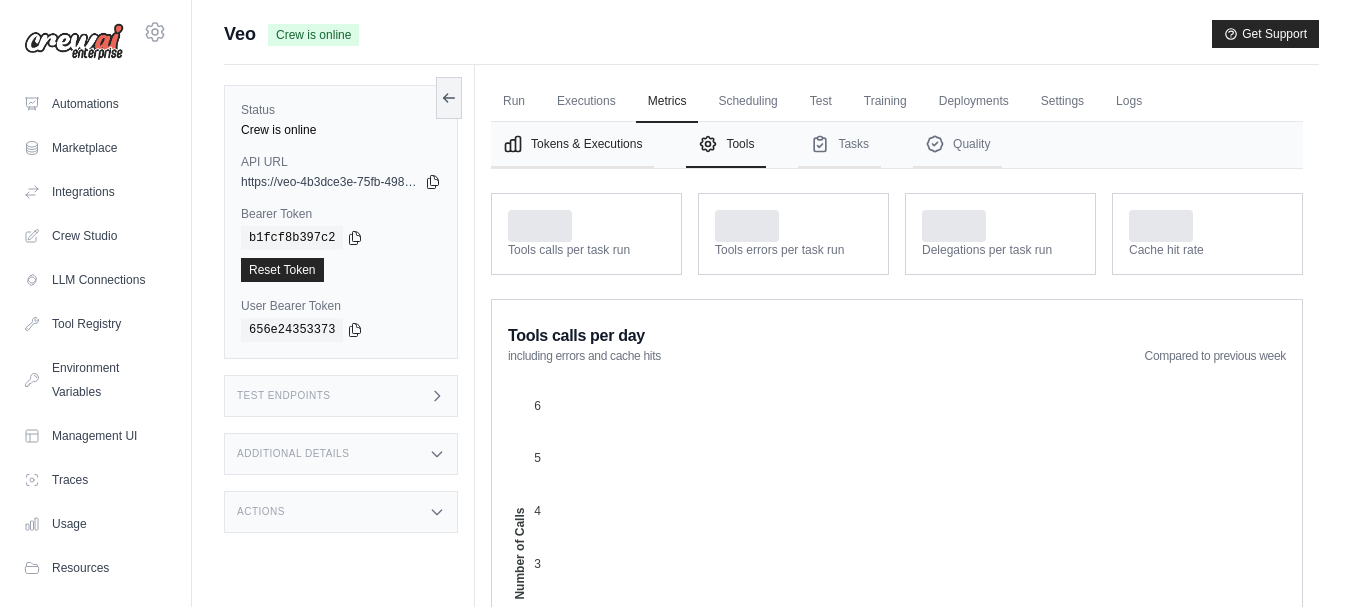click on "Tokens & Executions" at bounding box center (572, 145) 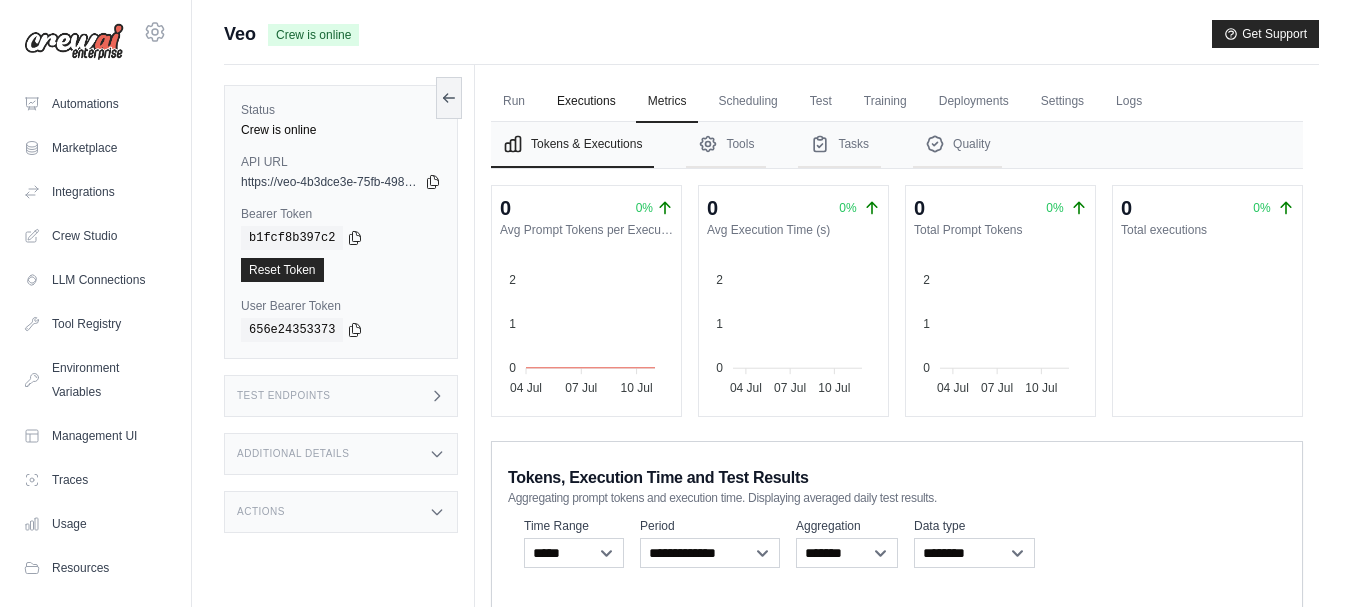 click on "Executions" at bounding box center (586, 102) 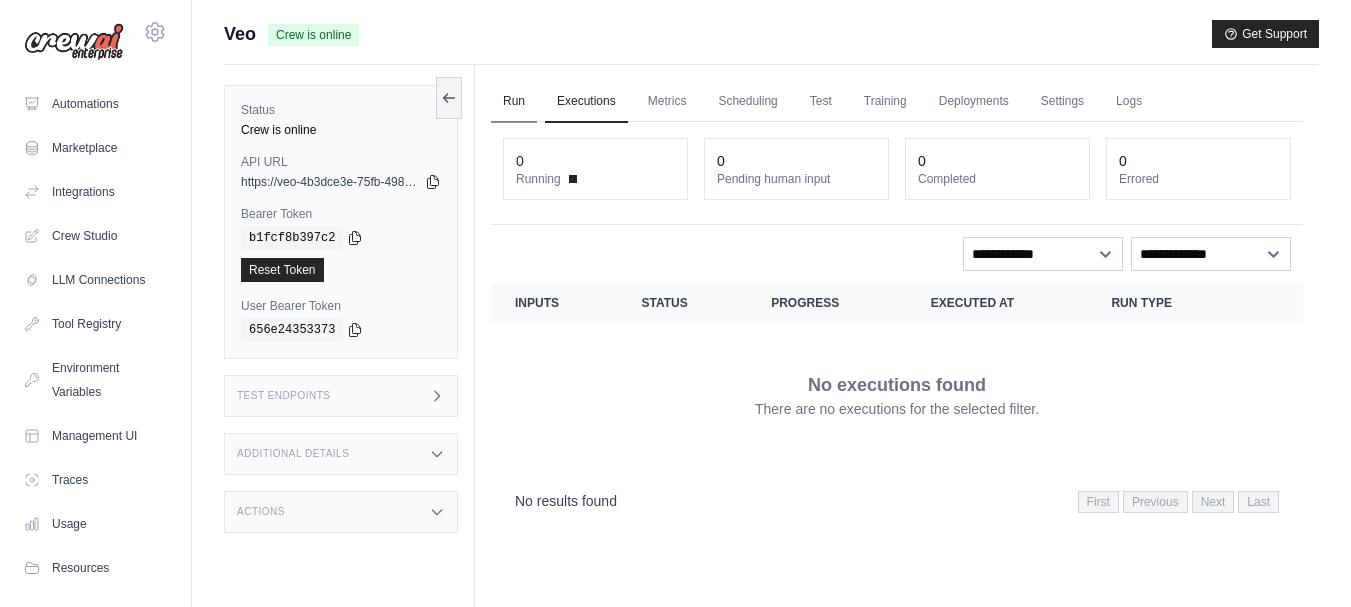click on "Run" at bounding box center (514, 102) 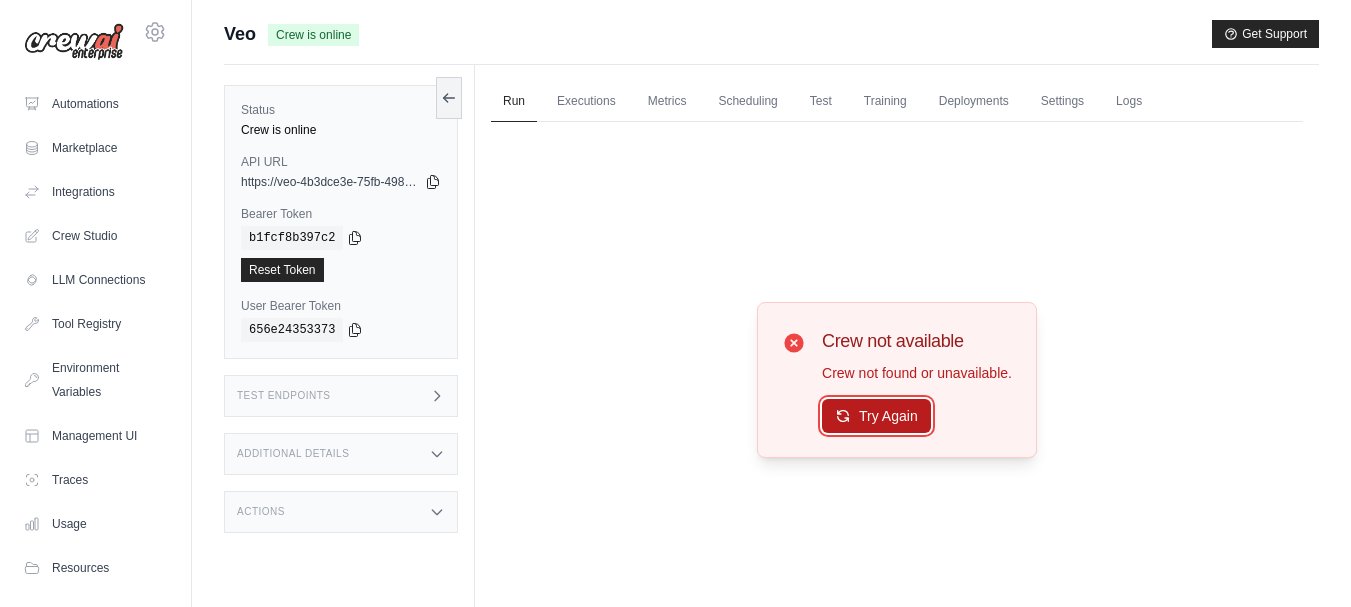 click on "Try Again" at bounding box center (876, 416) 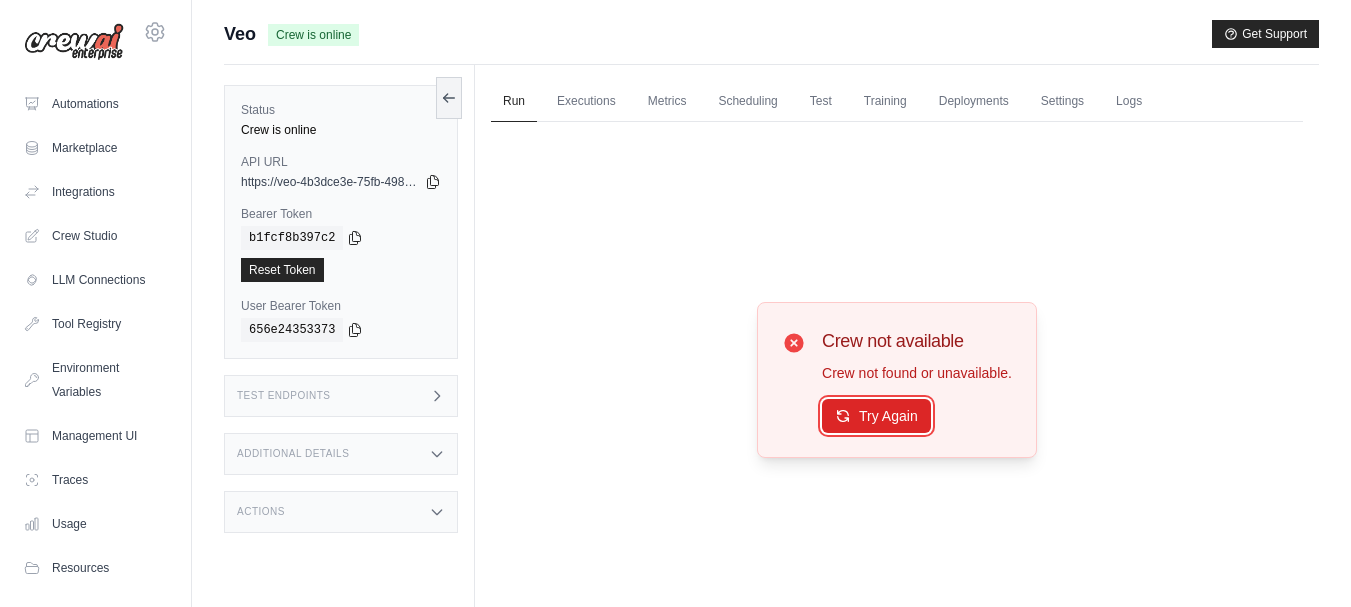 click on "Try Again" at bounding box center (876, 416) 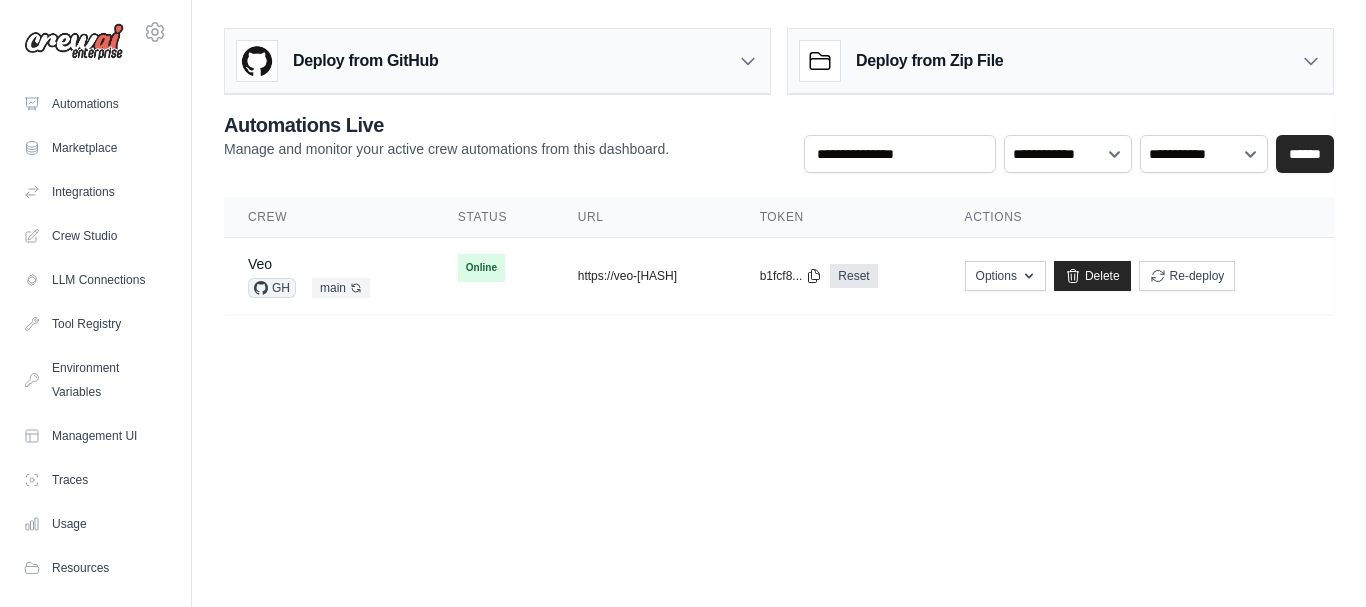 scroll, scrollTop: 0, scrollLeft: 0, axis: both 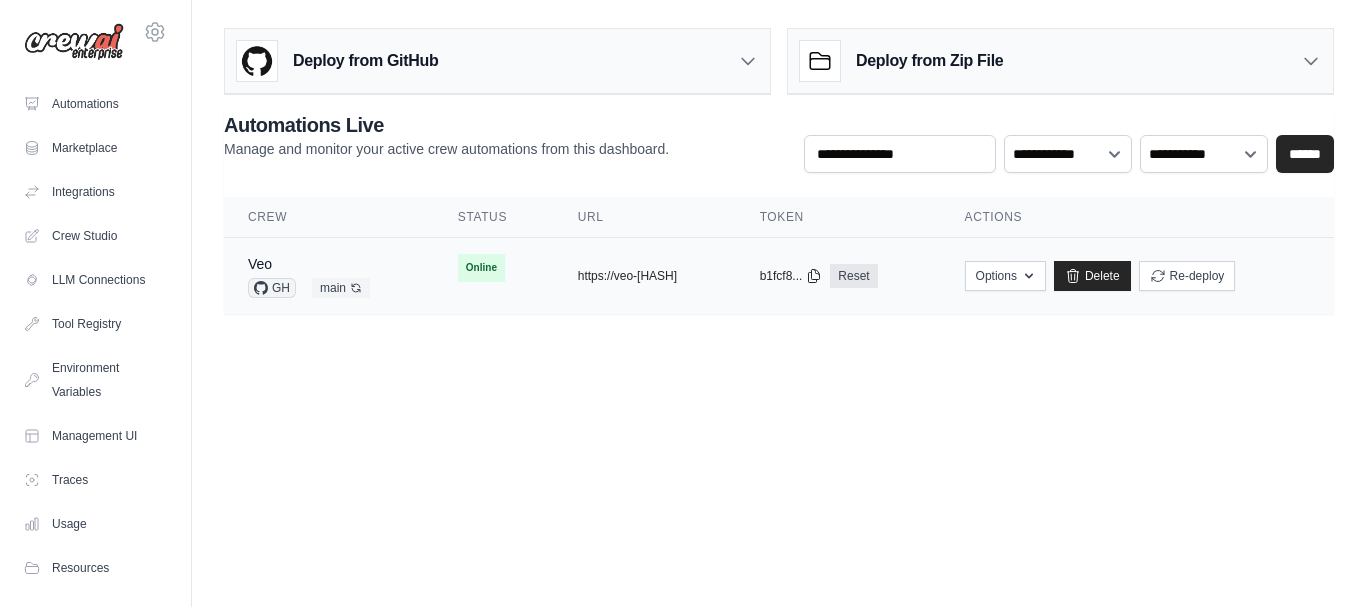 click on "Veo" at bounding box center (309, 264) 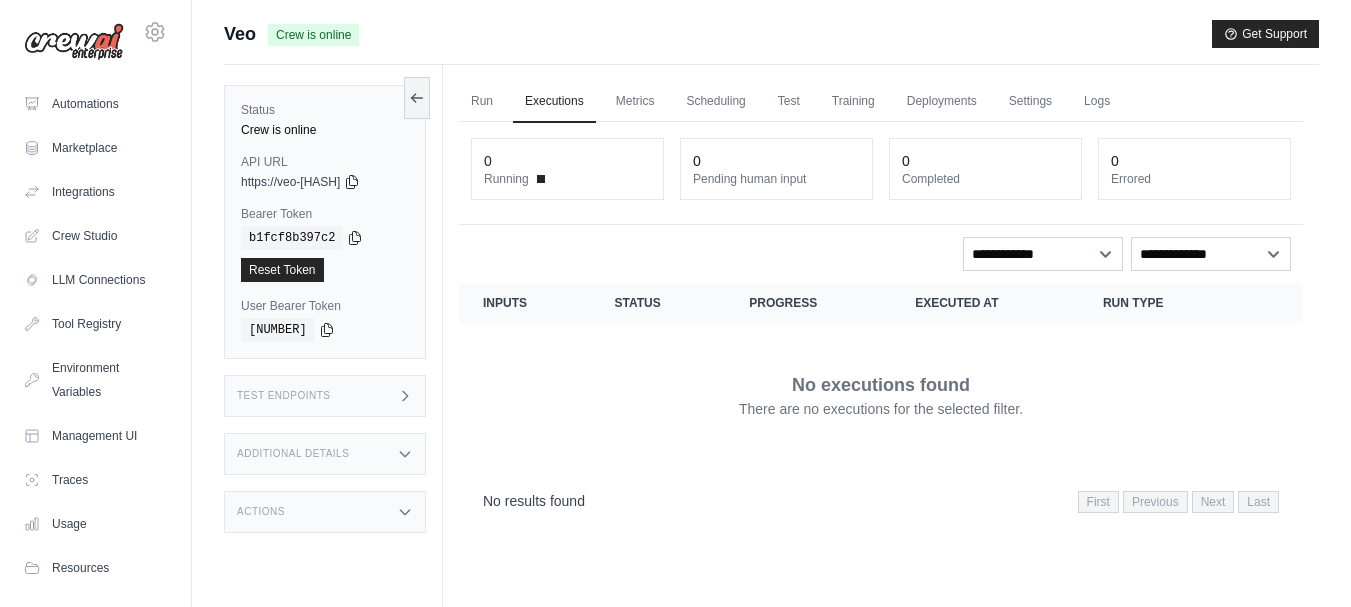 scroll, scrollTop: 0, scrollLeft: 0, axis: both 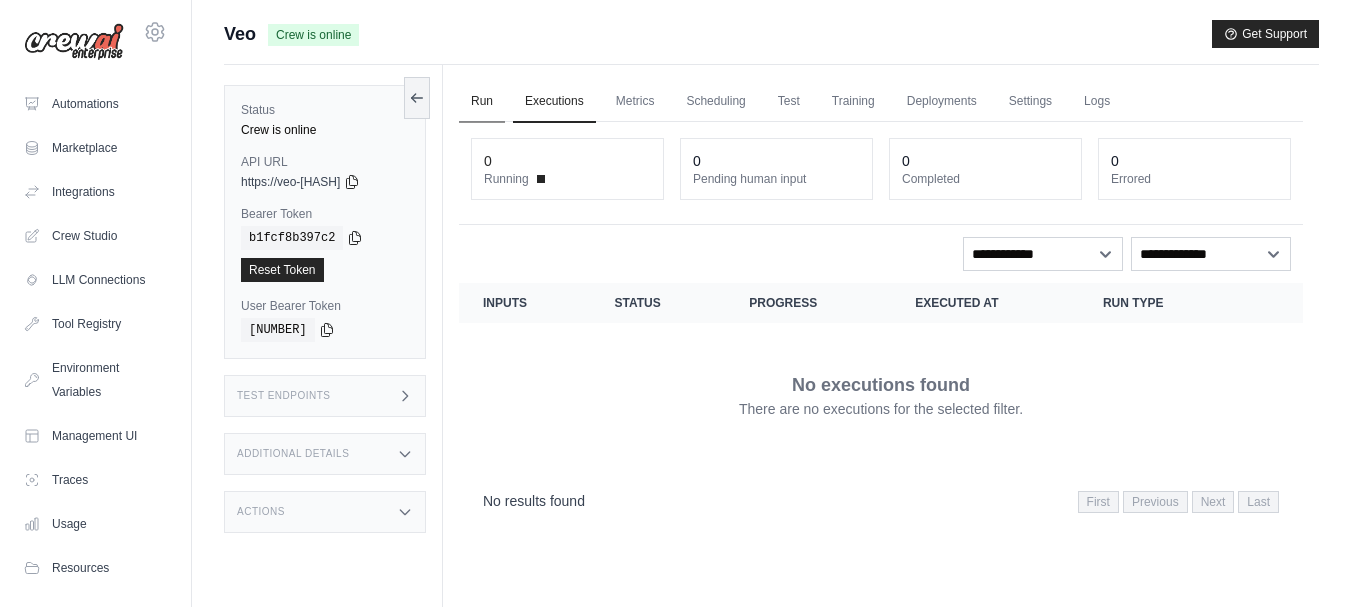 click on "Run" at bounding box center (482, 102) 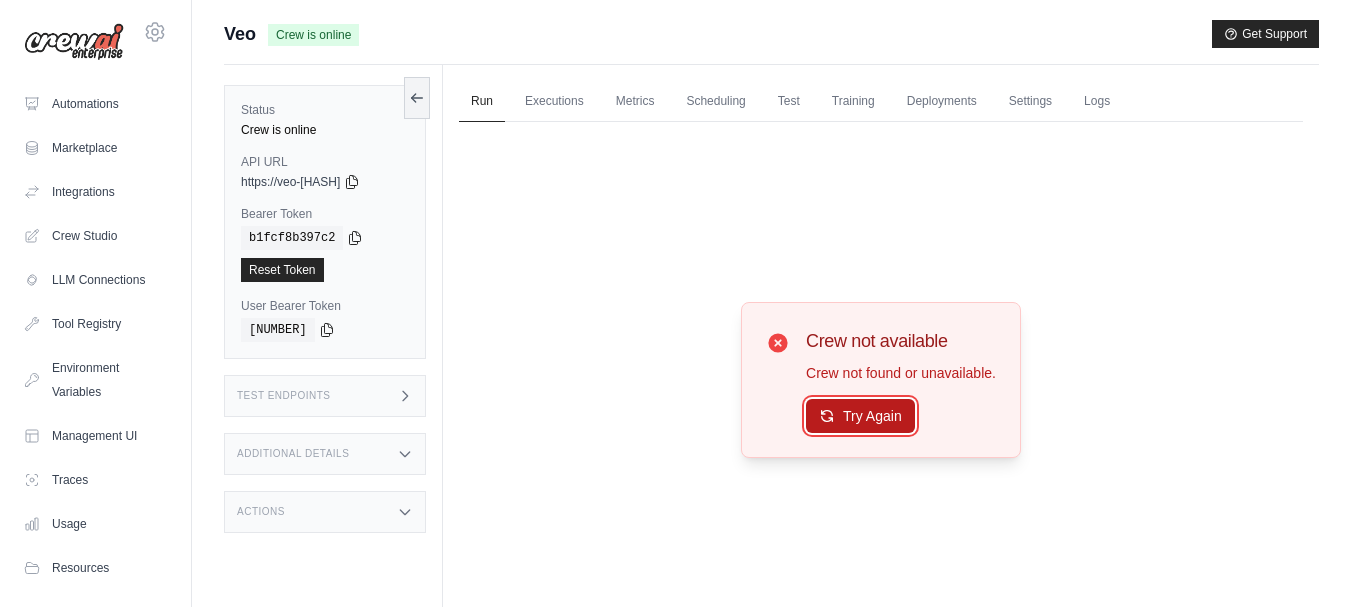 click on "Try Again" at bounding box center [860, 416] 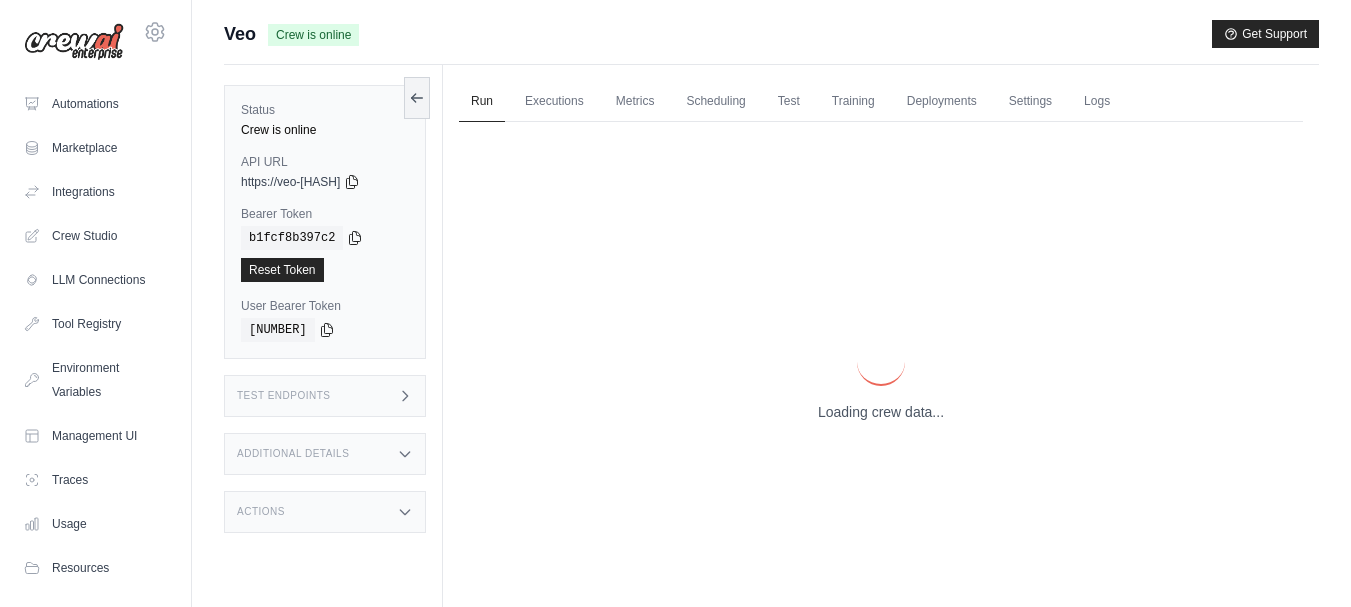 click on "Loading crew data..." at bounding box center [881, 412] 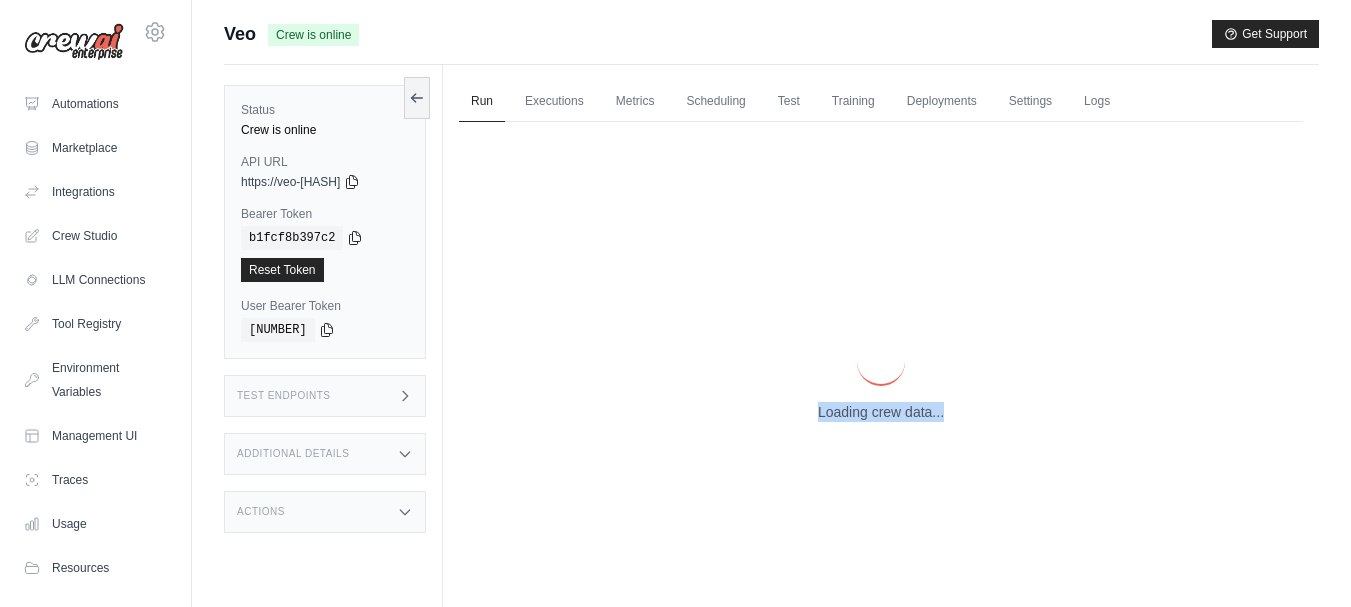 click on "Loading crew data..." at bounding box center [881, 412] 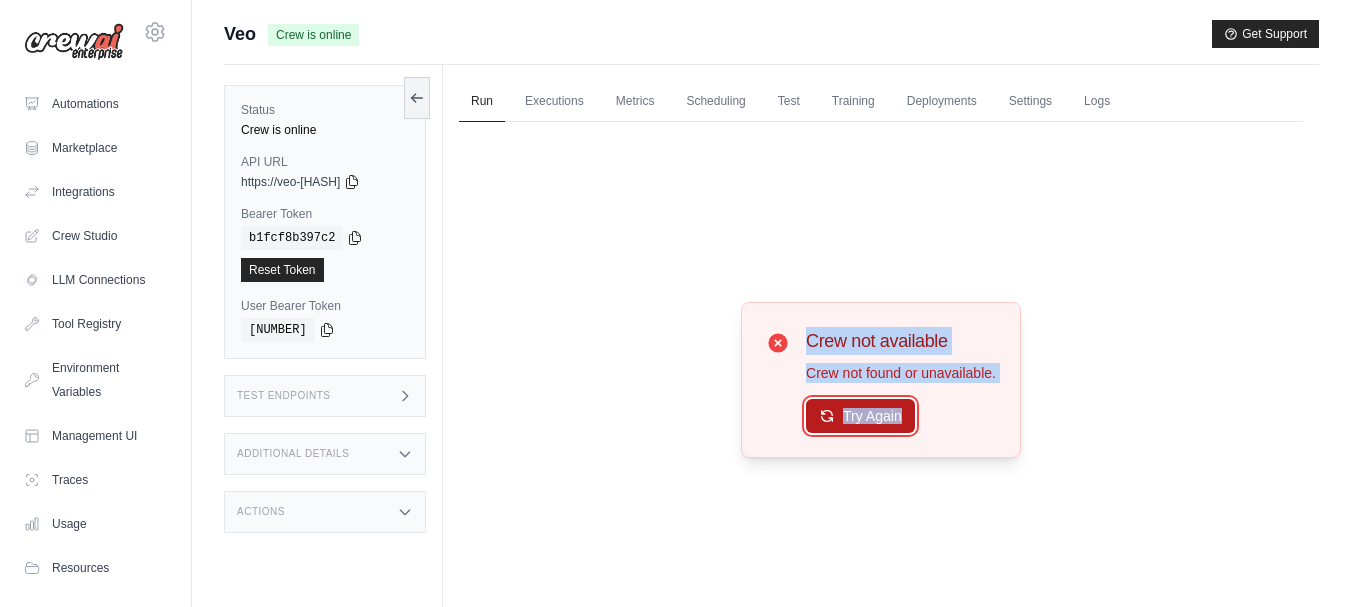 click on "Try Again" at bounding box center (860, 416) 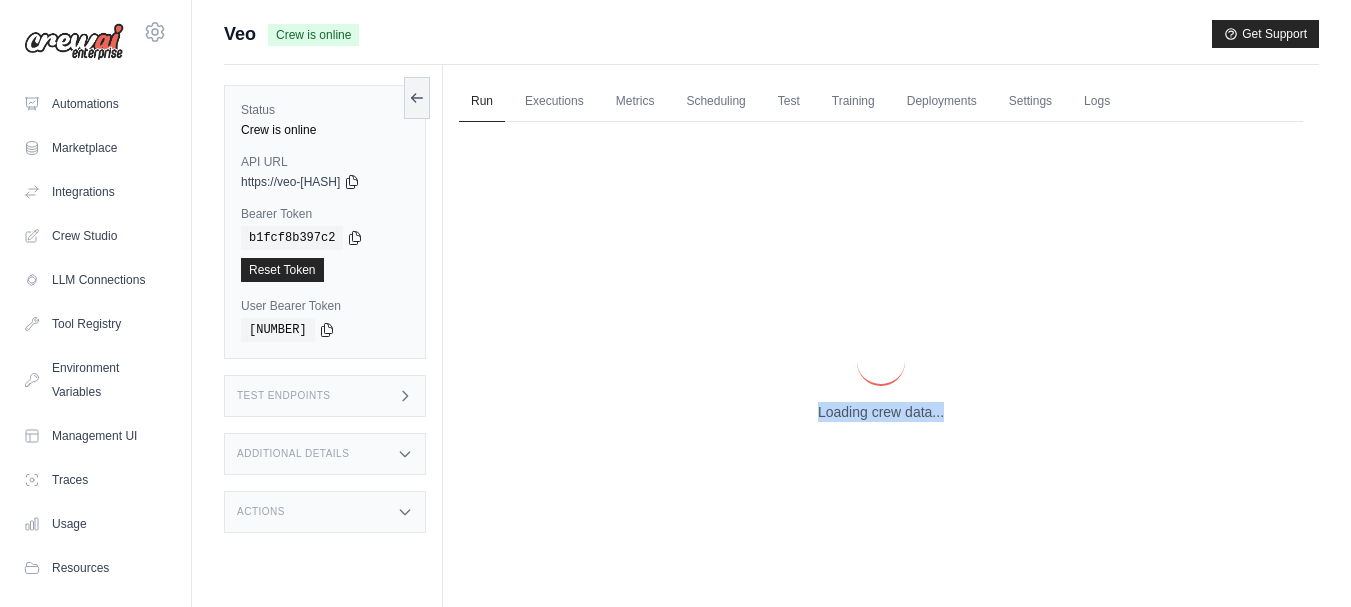 click on "Loading crew data..." at bounding box center [881, 380] 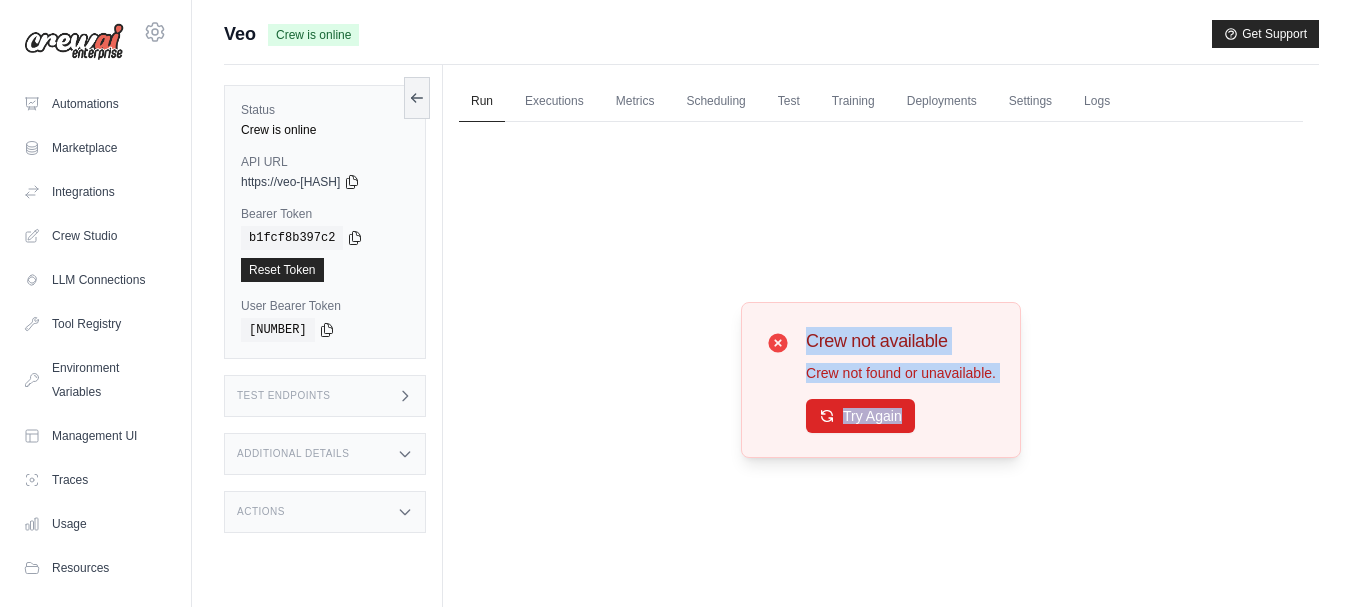 click on "Try Again" at bounding box center [860, 416] 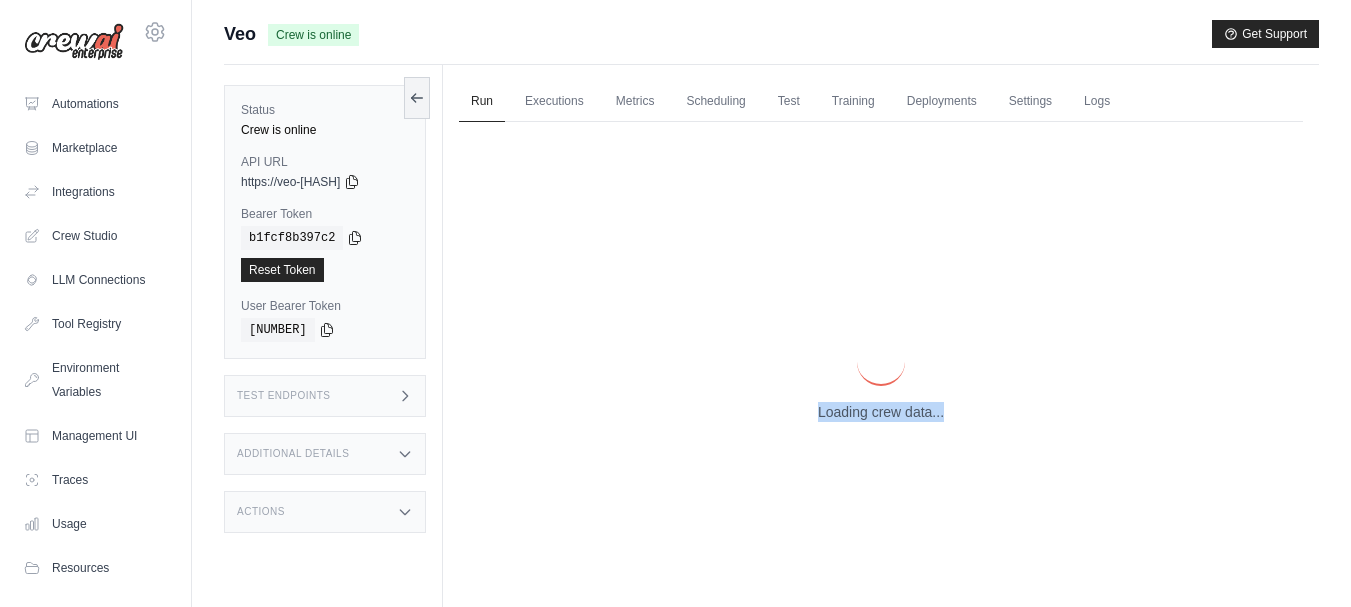 click on "Loading crew data..." at bounding box center (881, 380) 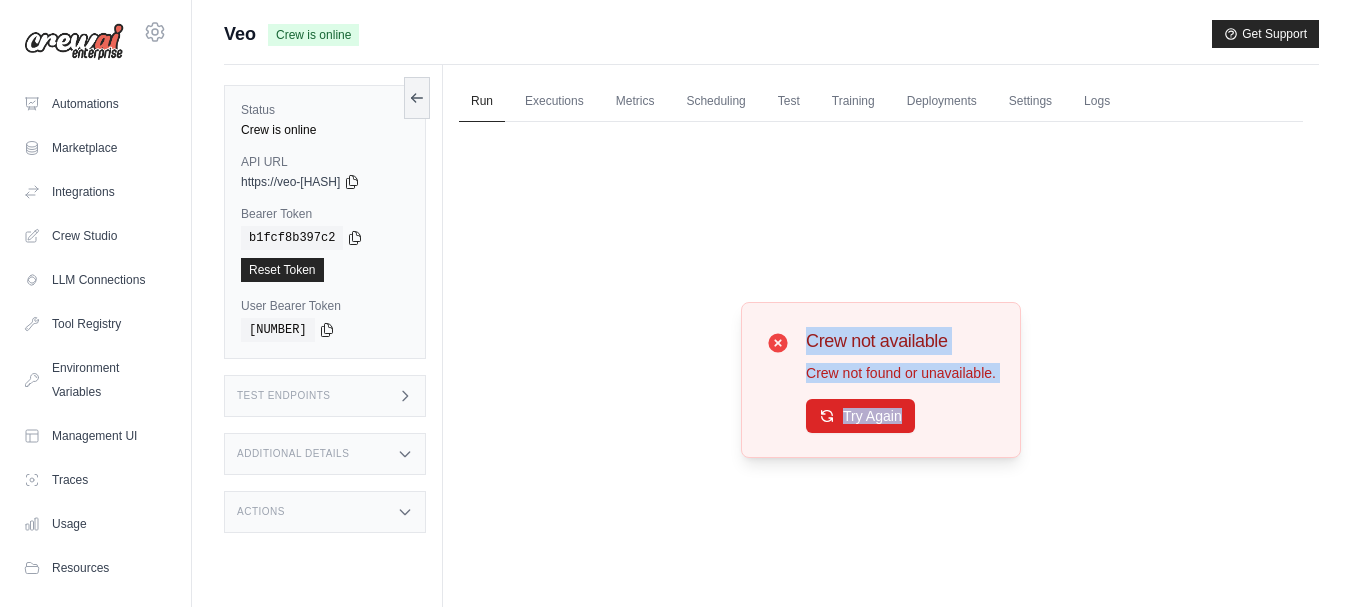 click on "Try Again" at bounding box center [860, 416] 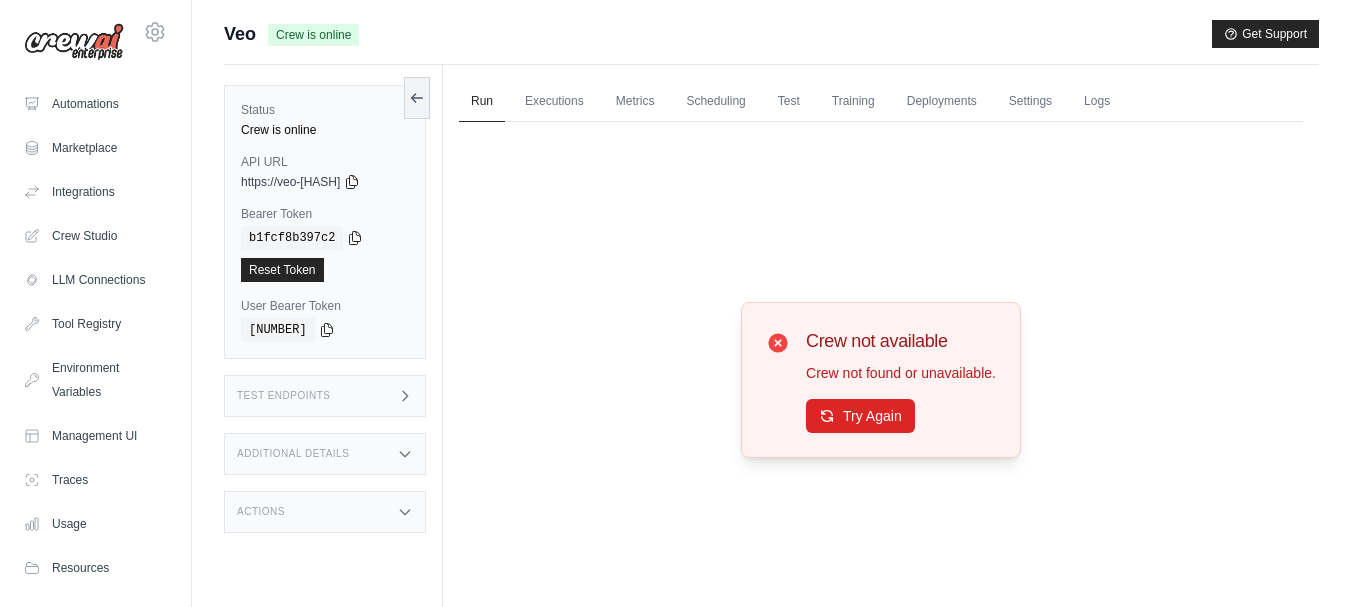 click on "Try Again" at bounding box center (860, 416) 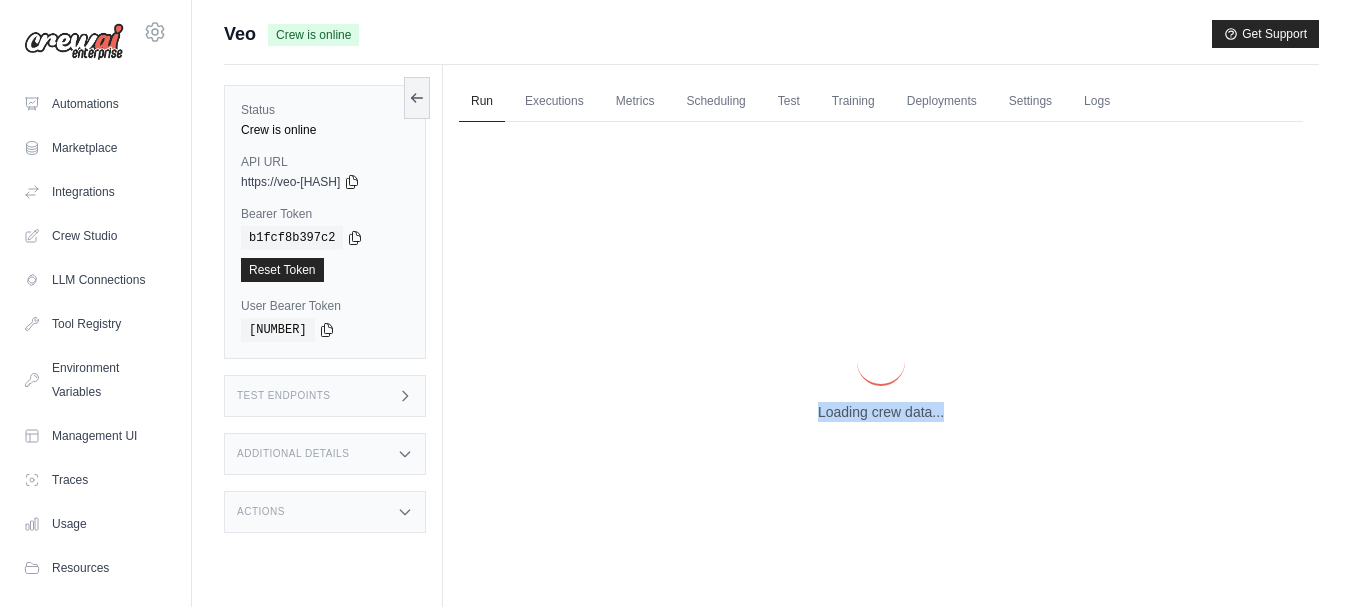 click on "Loading crew data..." at bounding box center [881, 380] 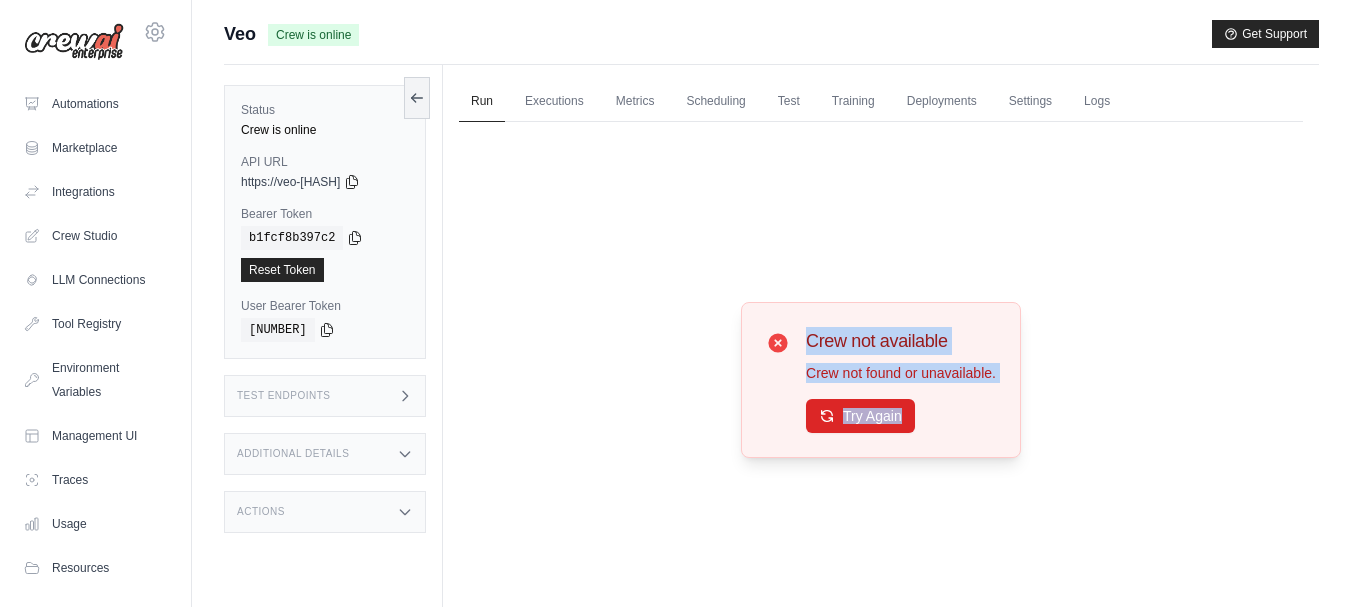 click on "Try Again" at bounding box center (860, 416) 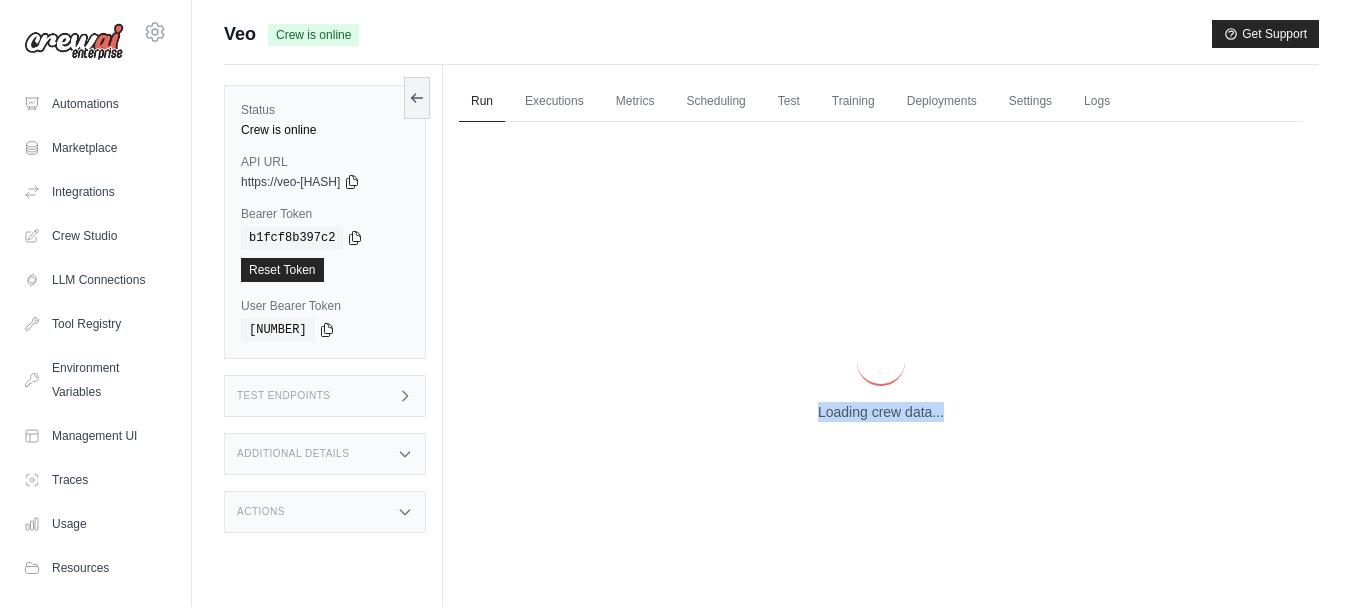 click on "Loading crew data..." at bounding box center [881, 380] 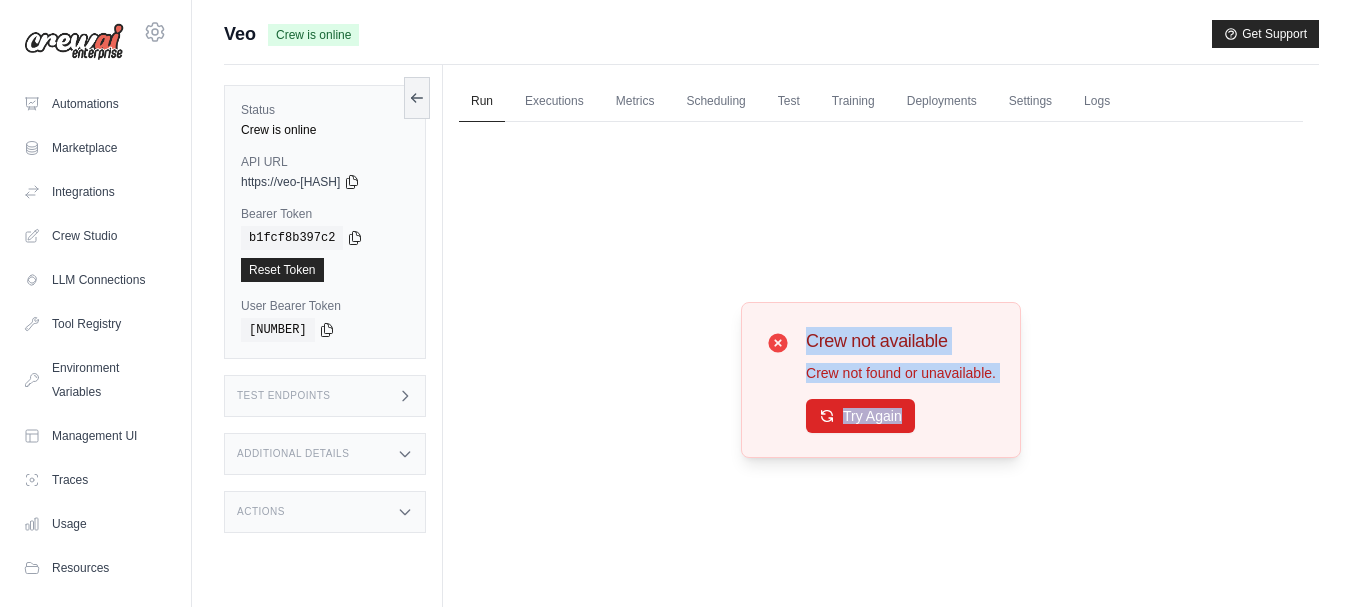 click on "Try Again" at bounding box center (860, 416) 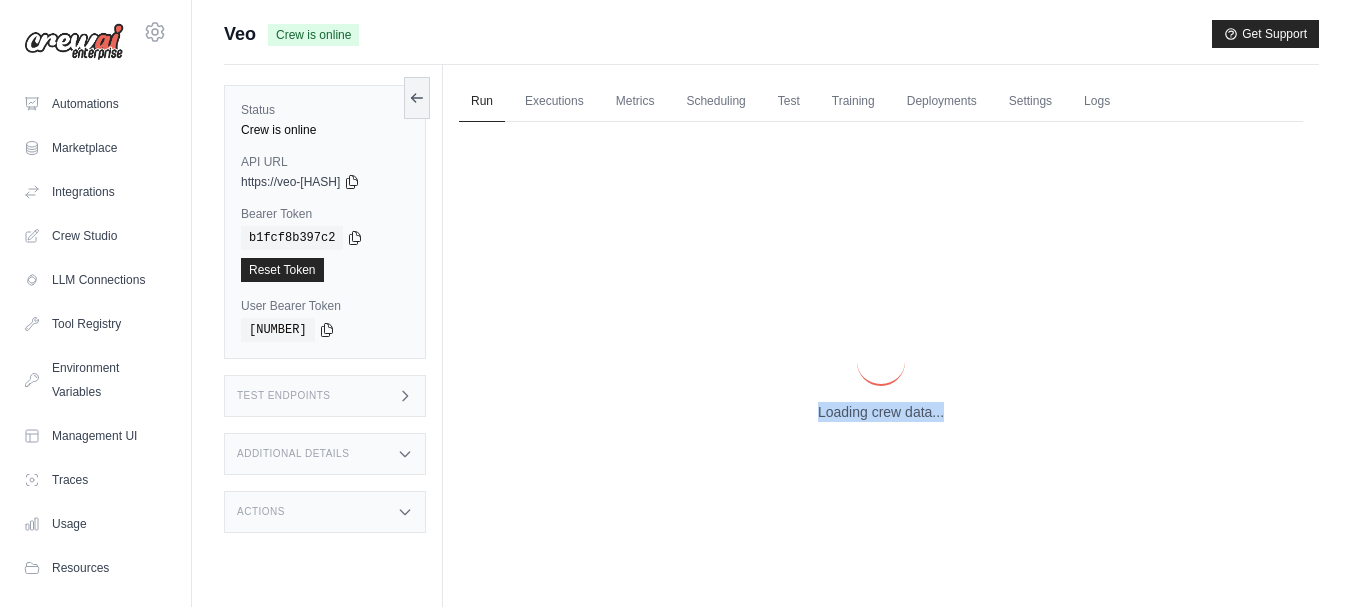 click on "Loading crew data..." at bounding box center [881, 380] 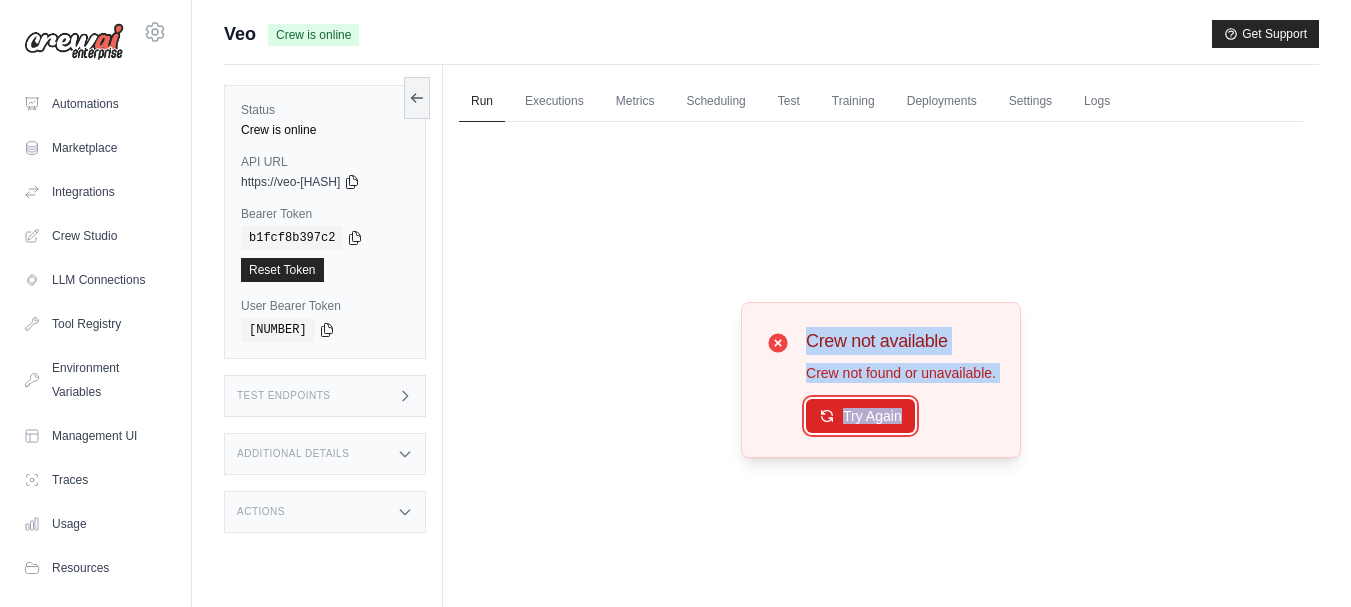 click on "Try Again" at bounding box center (860, 416) 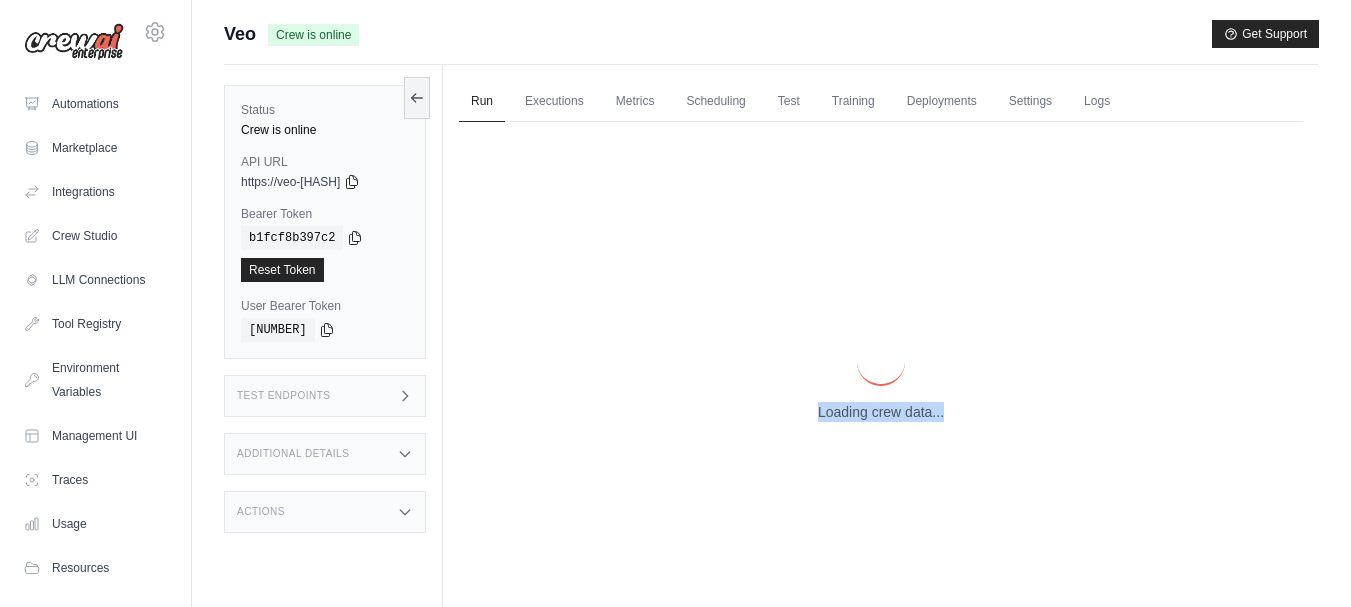 click on "Loading crew data..." at bounding box center (881, 380) 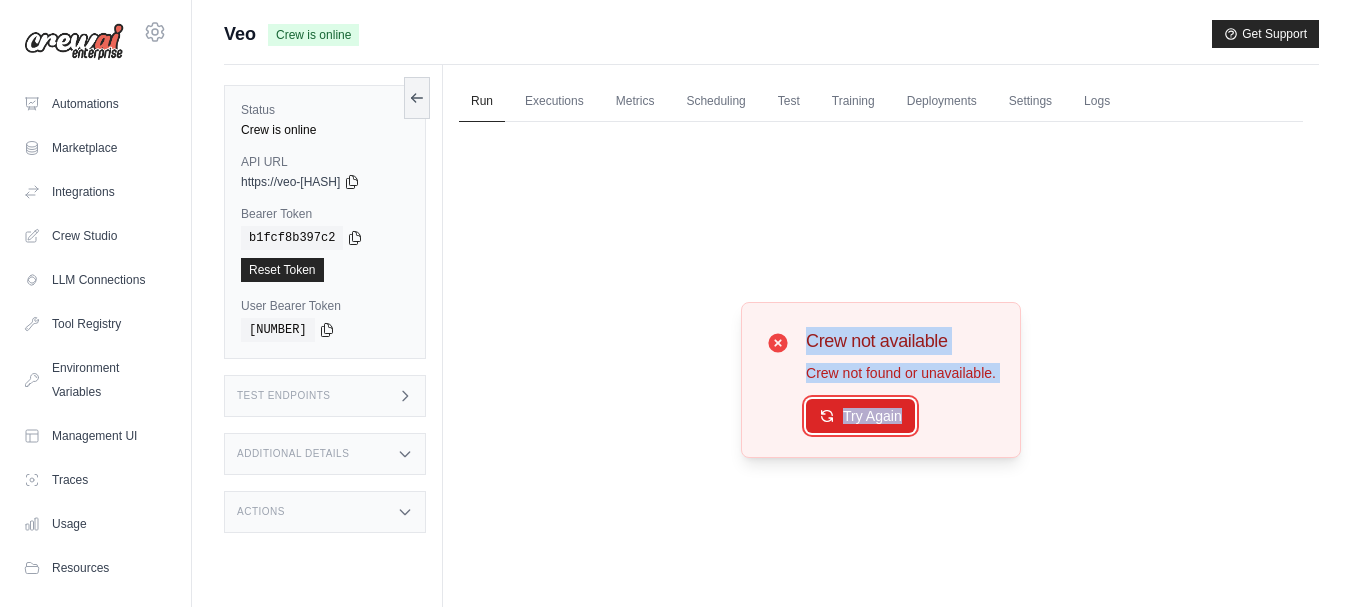 click on "Try Again" at bounding box center [860, 416] 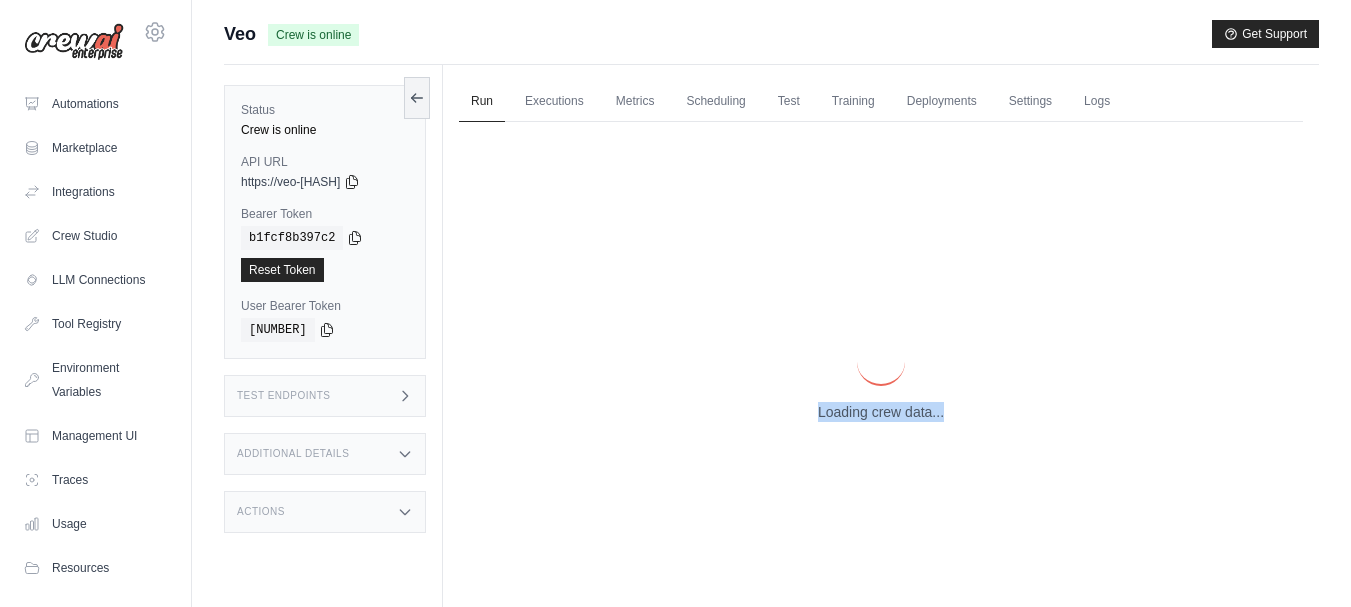 click on "Loading crew data..." at bounding box center [881, 380] 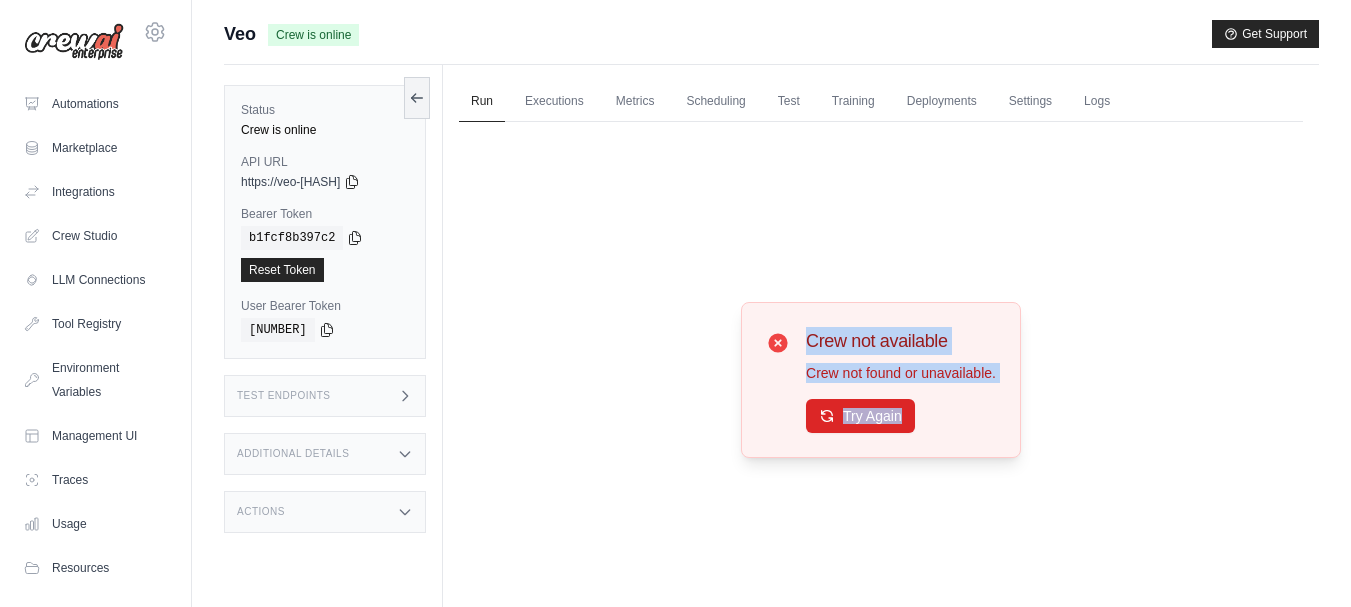 click on "Try Again" at bounding box center [860, 416] 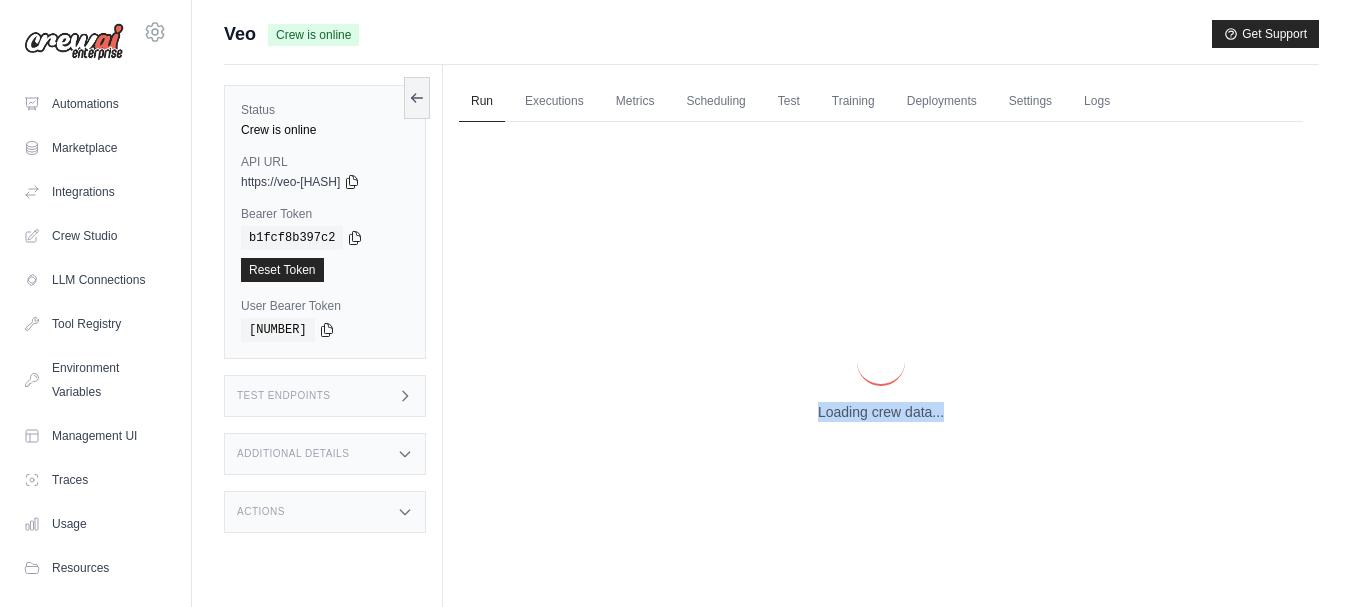 click on "Loading crew data..." at bounding box center [881, 380] 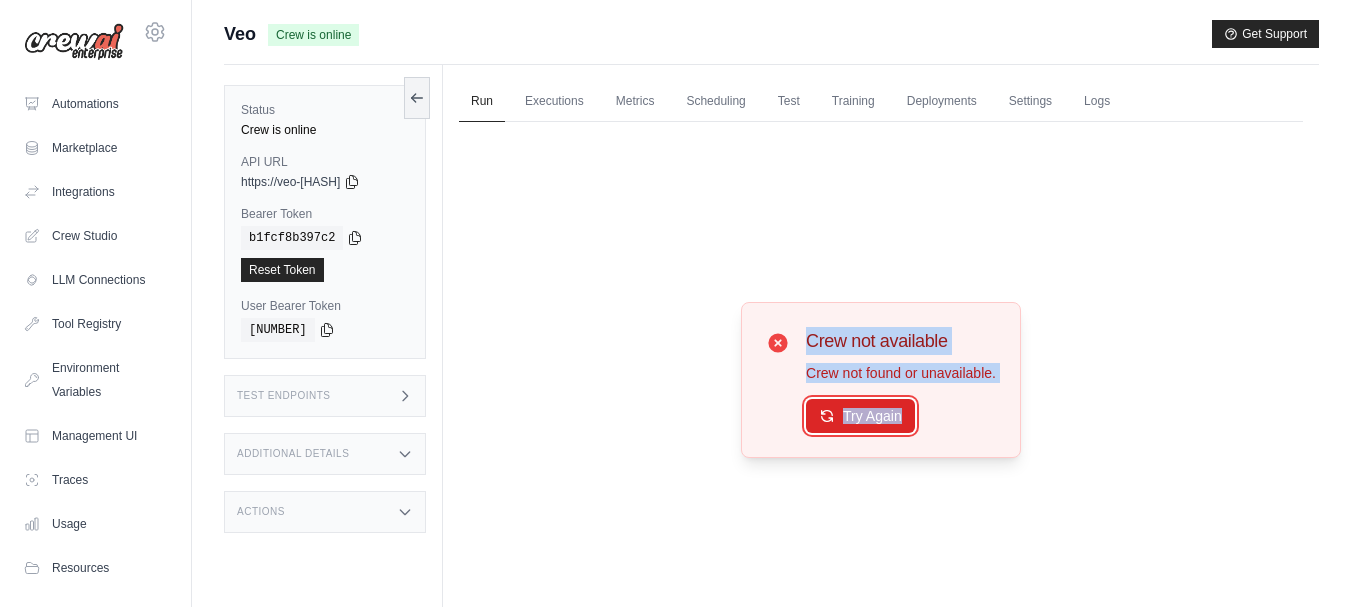 click on "Try Again" at bounding box center [860, 416] 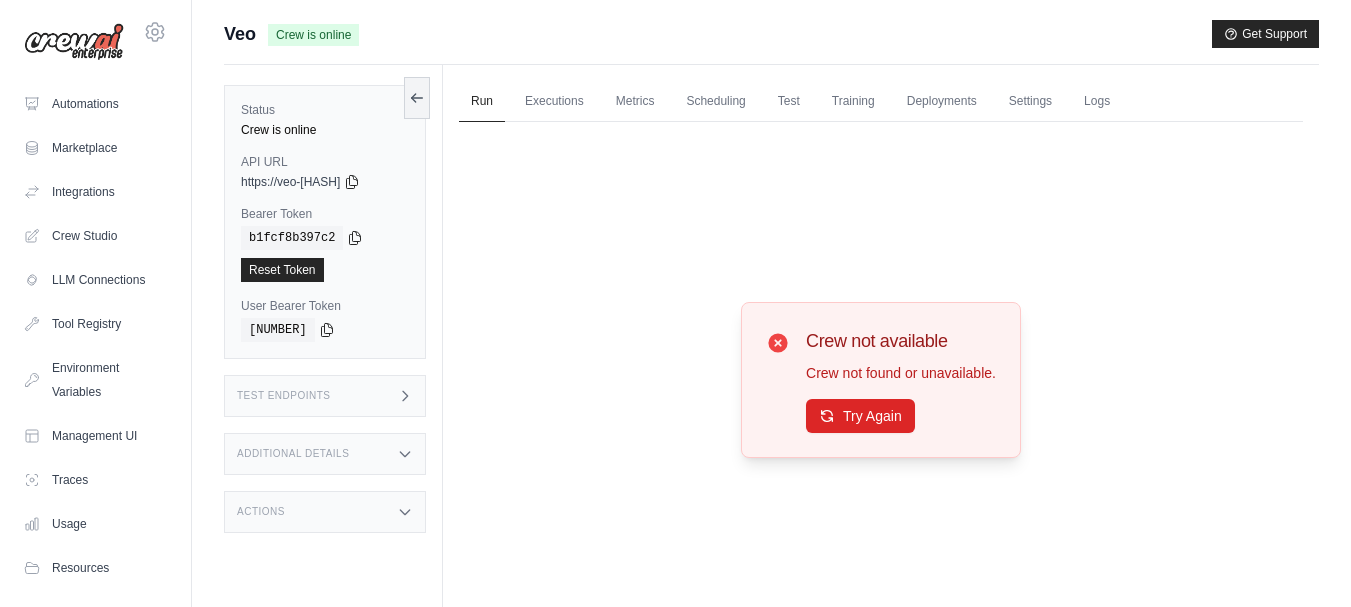 click on "Crew not available Crew not found or unavailable. Try Again" at bounding box center [881, 380] 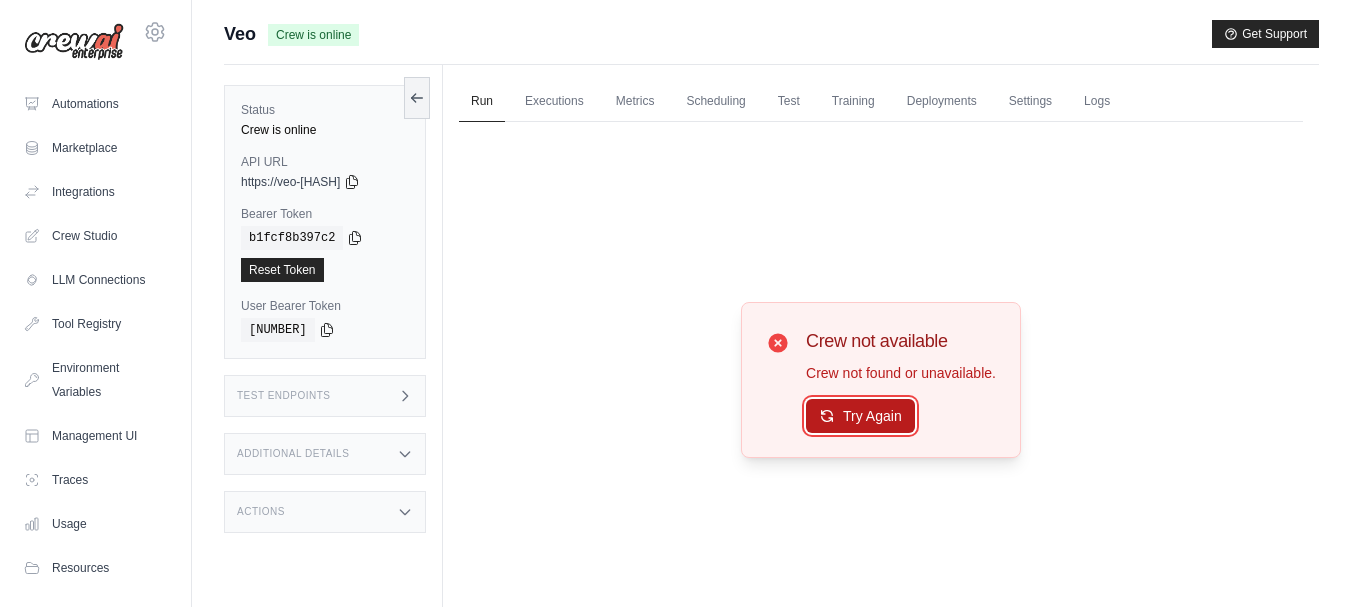 click on "Try Again" at bounding box center (860, 416) 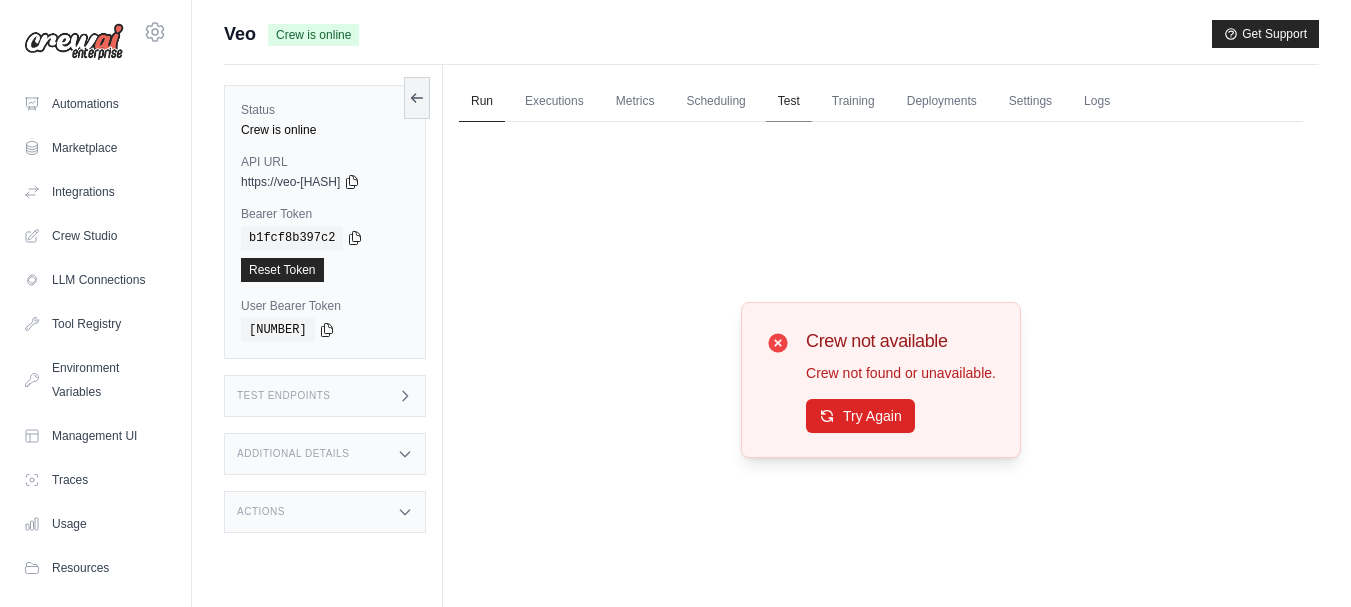 click on "Test" at bounding box center [789, 102] 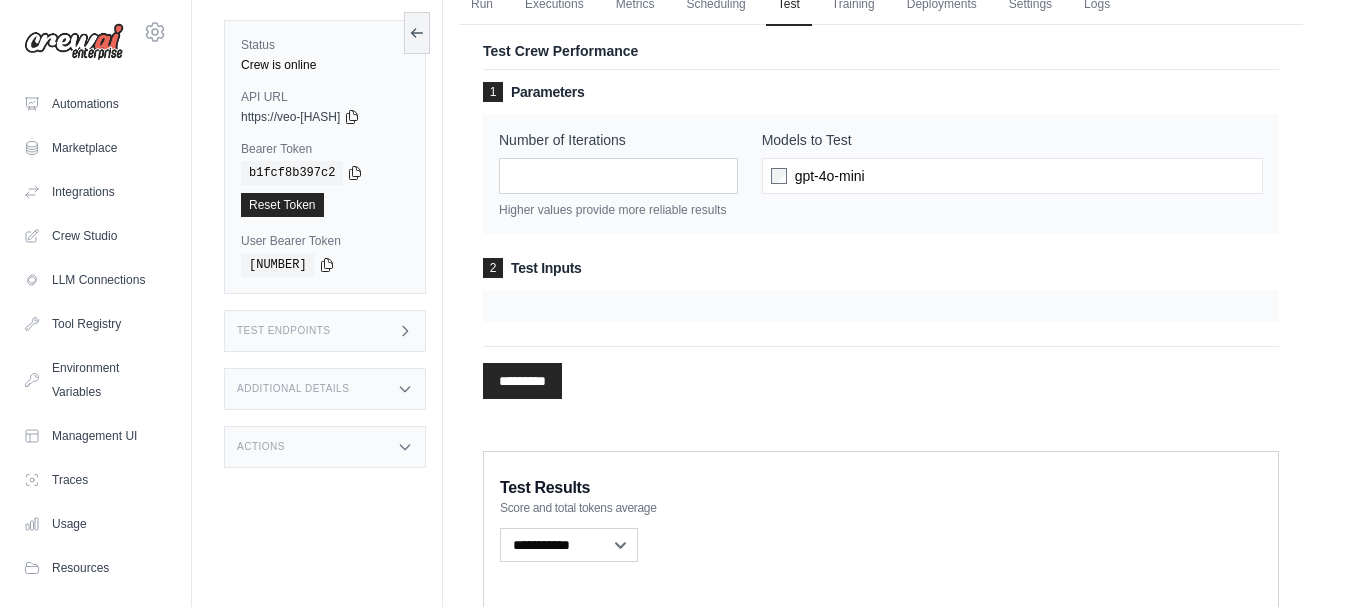 scroll, scrollTop: 95, scrollLeft: 0, axis: vertical 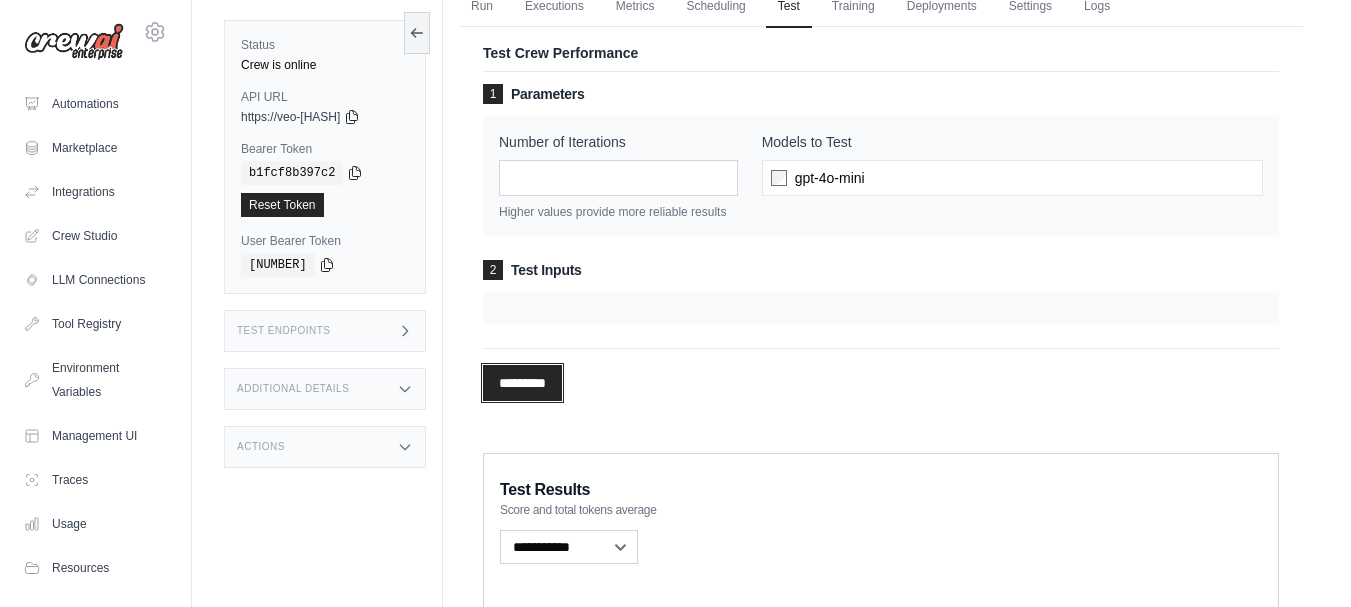 click on "*********" at bounding box center [522, 383] 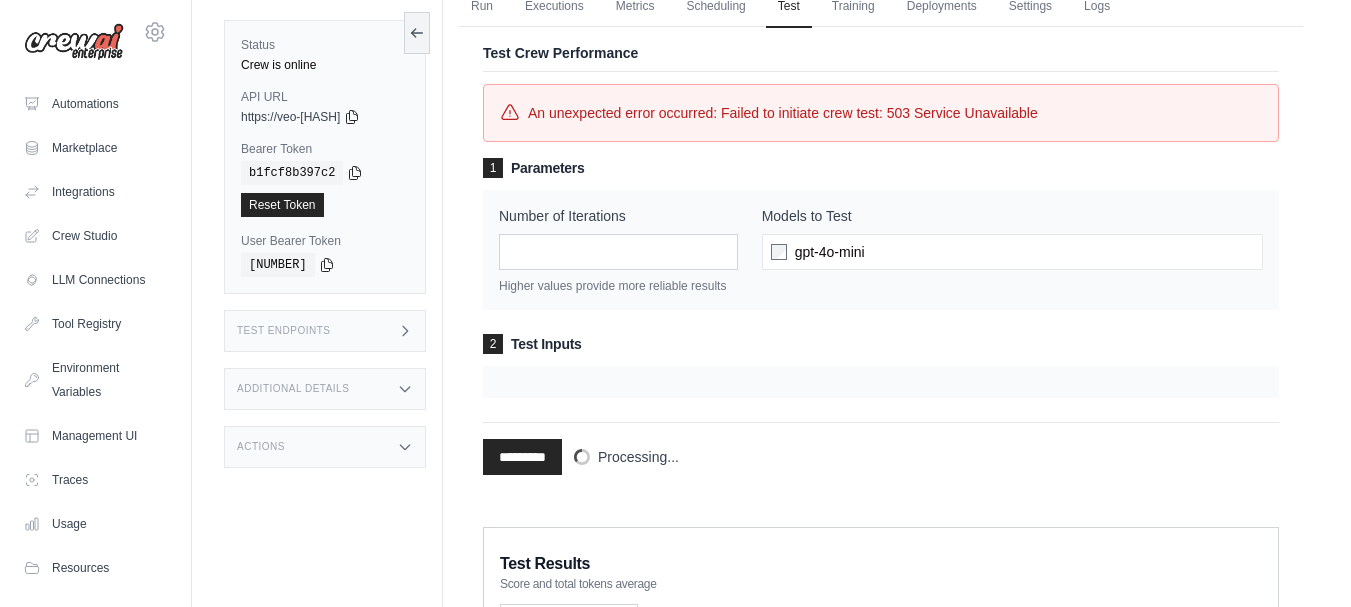 scroll, scrollTop: 0, scrollLeft: 0, axis: both 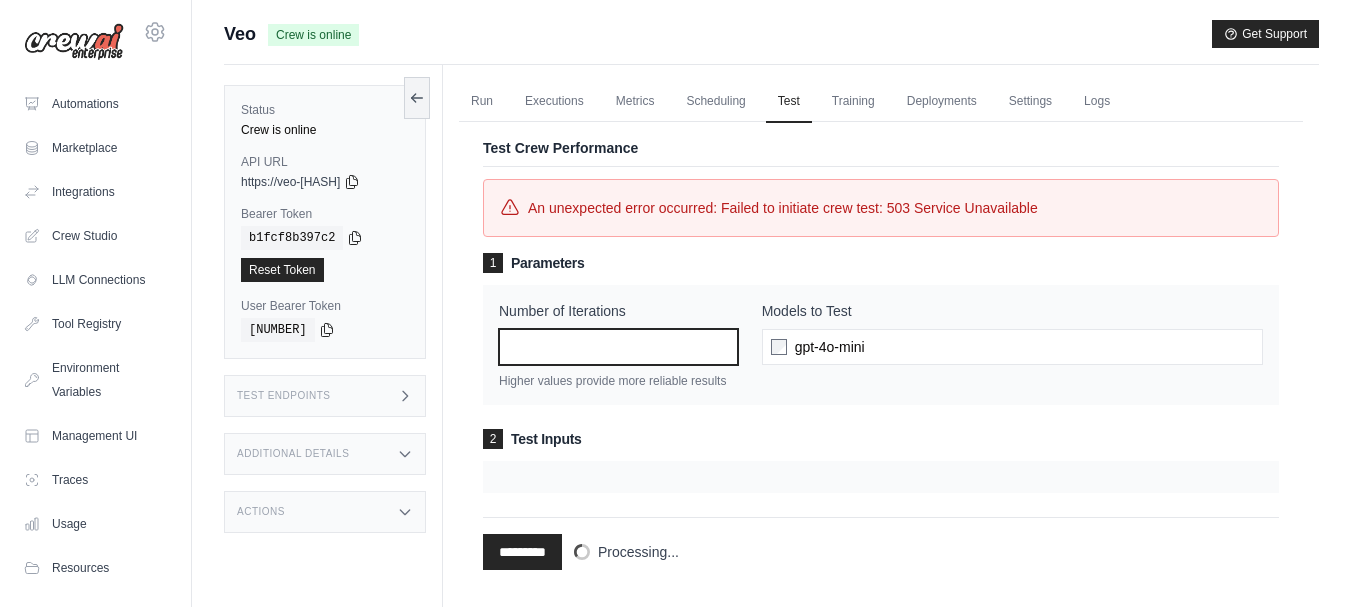 click on "*" at bounding box center (618, 347) 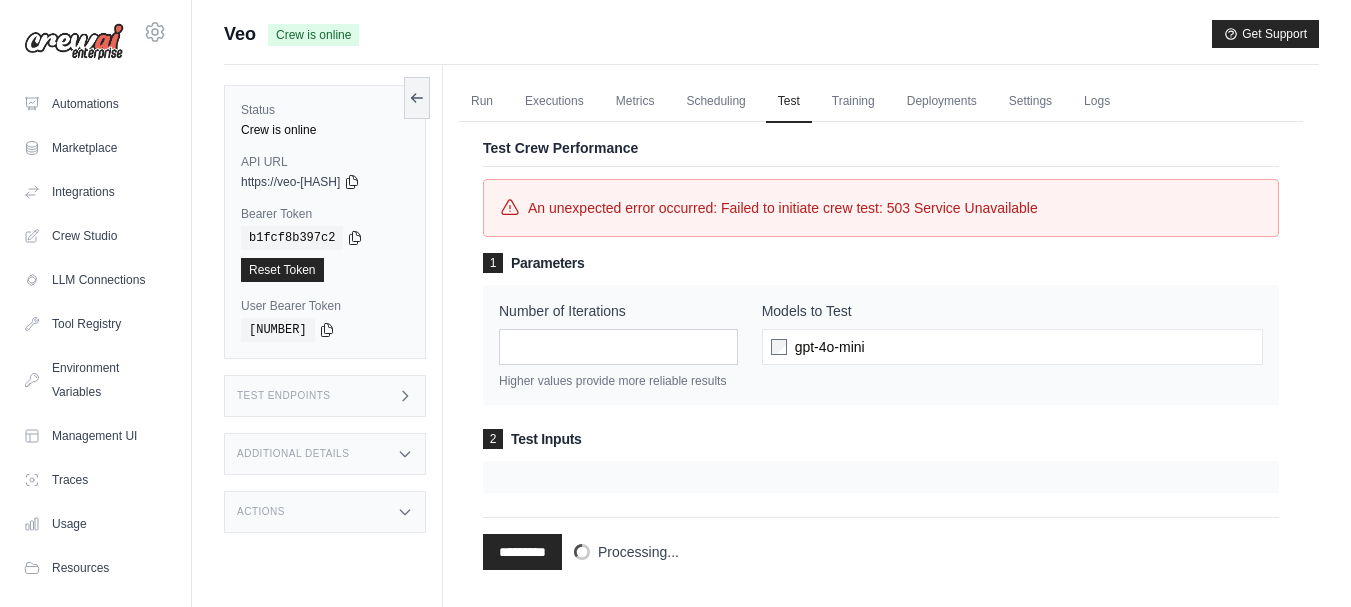 click on "gpt-4o-mini" at bounding box center (830, 347) 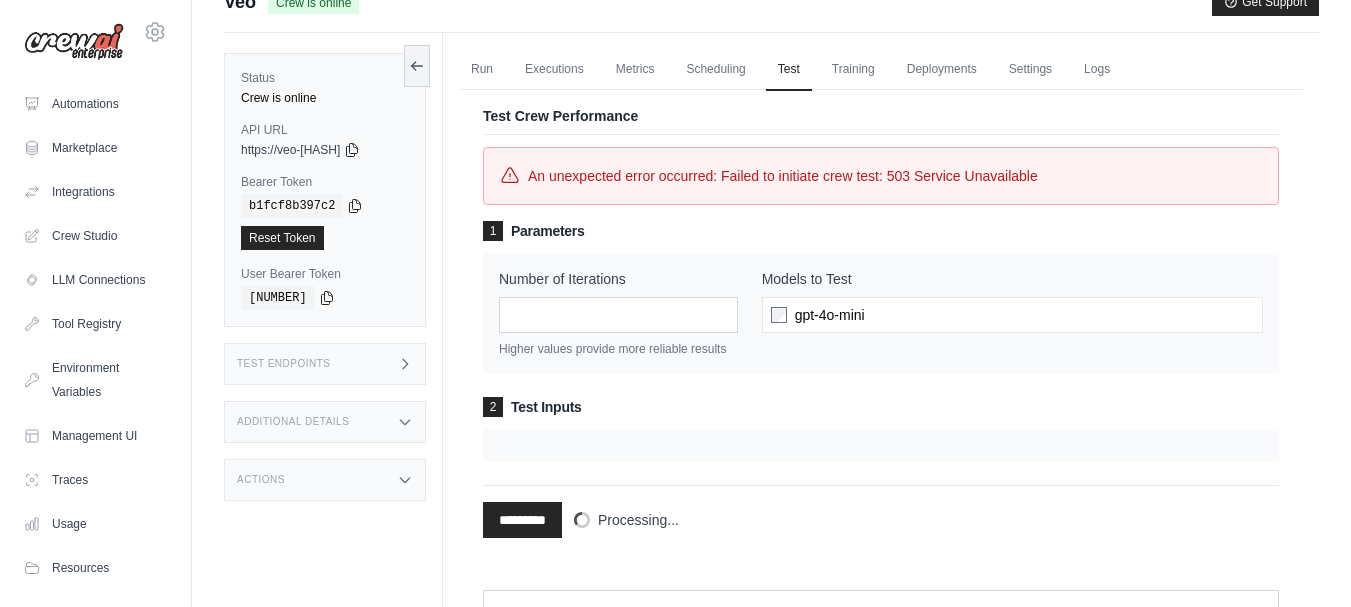 scroll, scrollTop: 0, scrollLeft: 0, axis: both 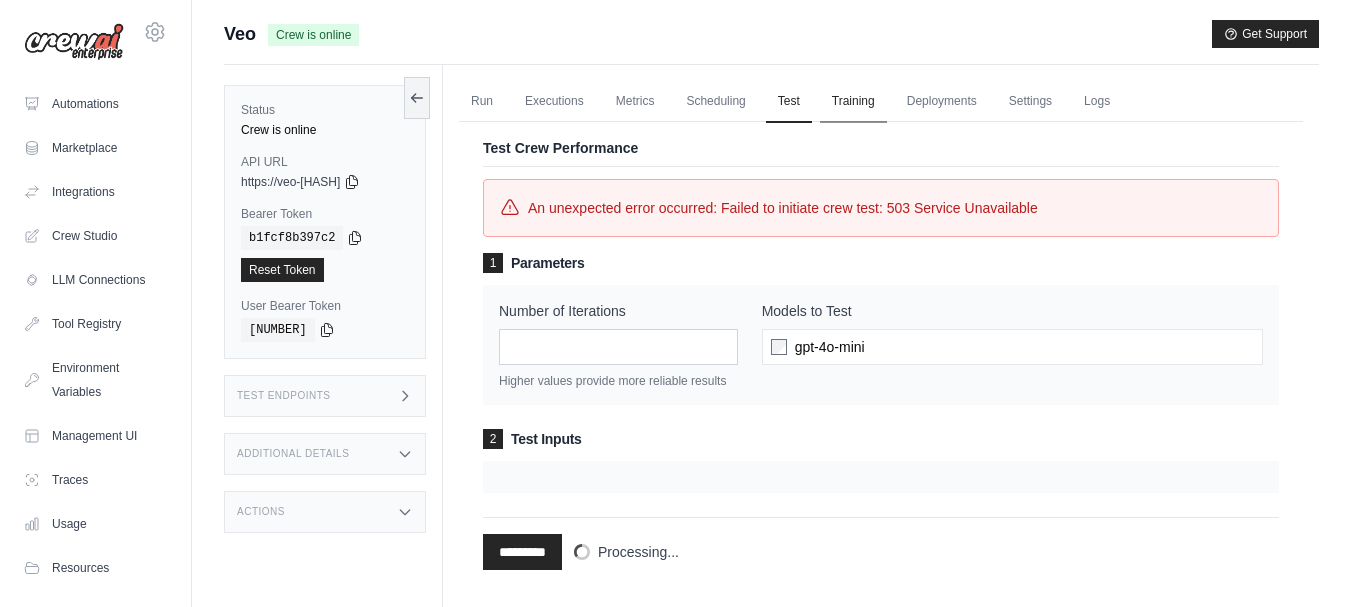 click on "Training" at bounding box center (853, 102) 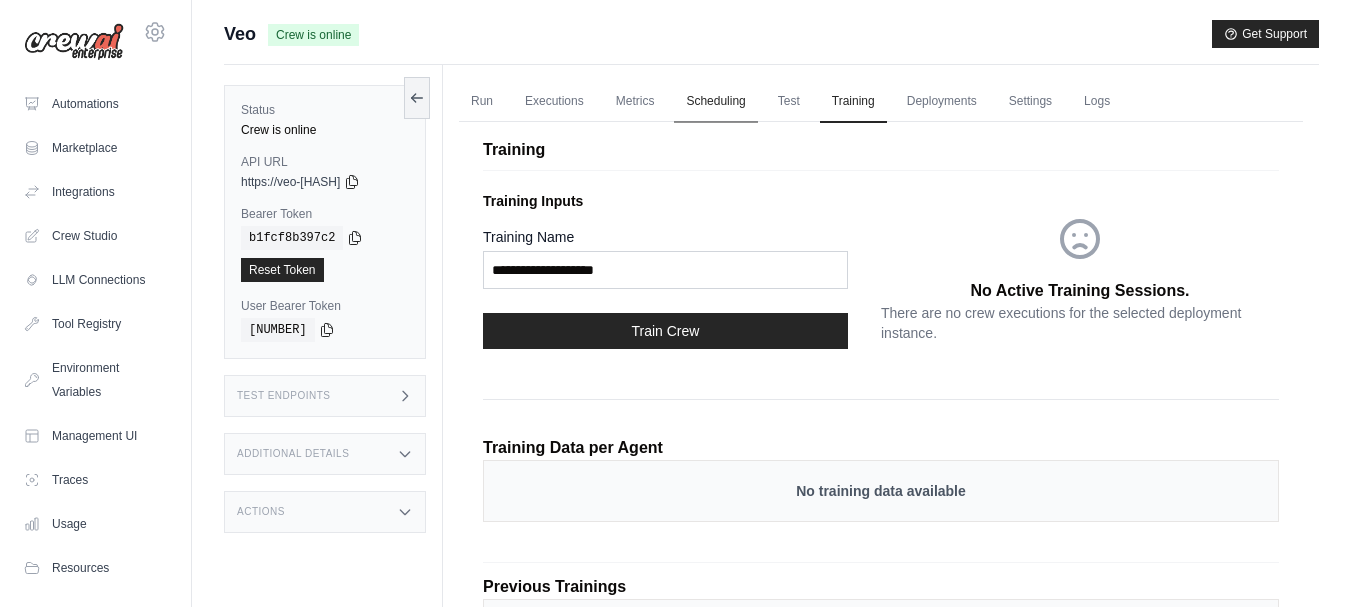click on "Scheduling" at bounding box center (715, 102) 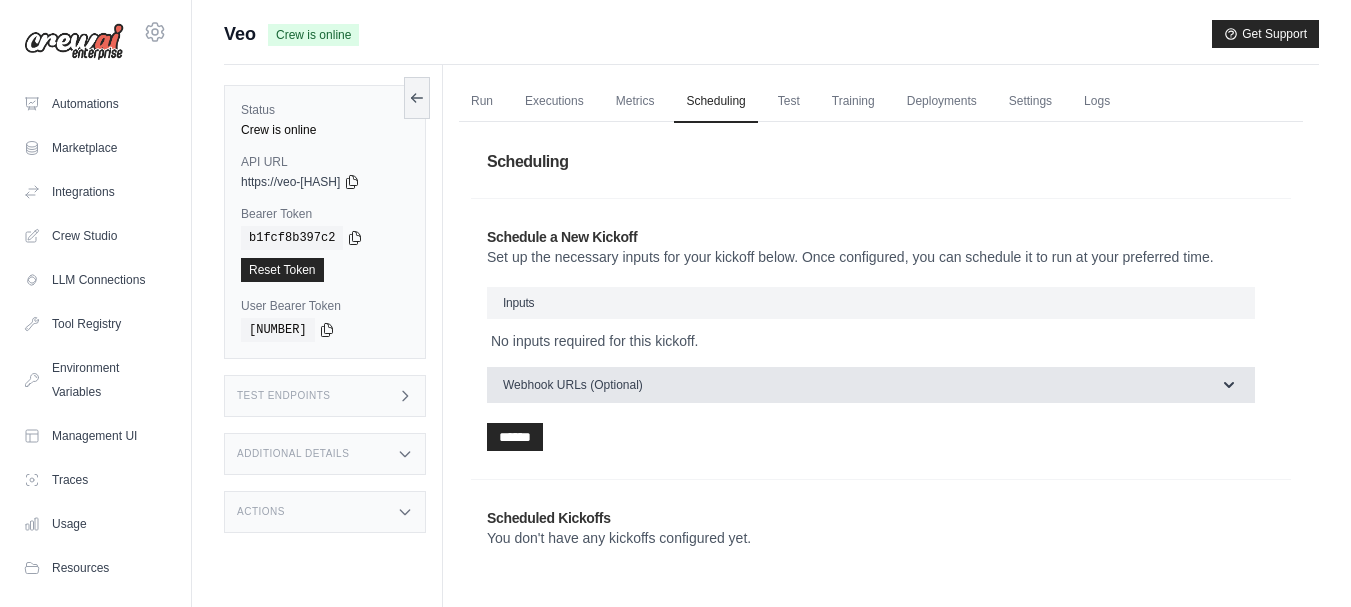click on "Webhook URLs (Optional)" at bounding box center (573, 385) 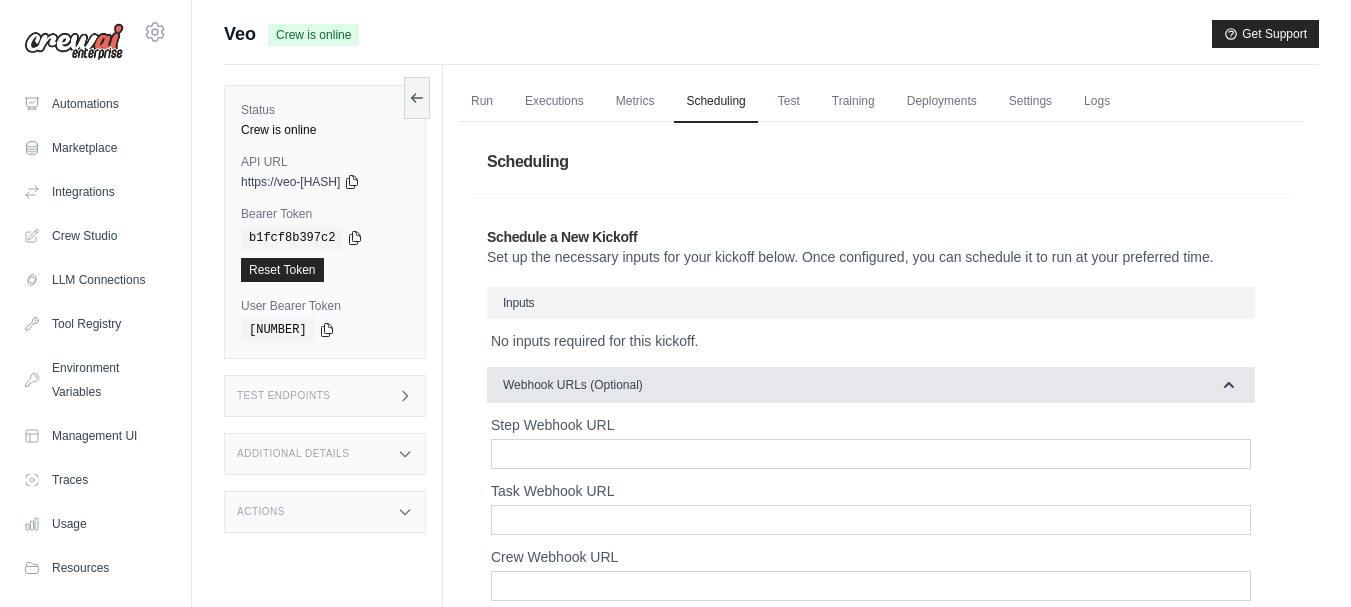click on "Webhook URLs (Optional)" at bounding box center [573, 385] 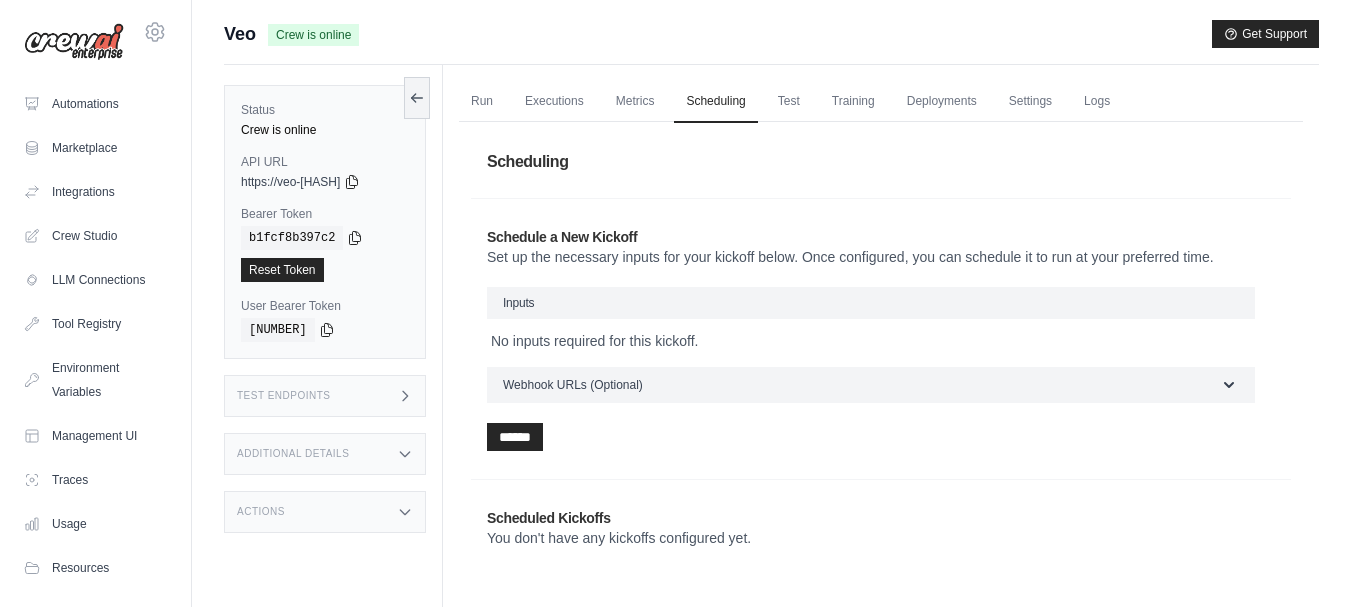 click on "Inputs" at bounding box center [871, 303] 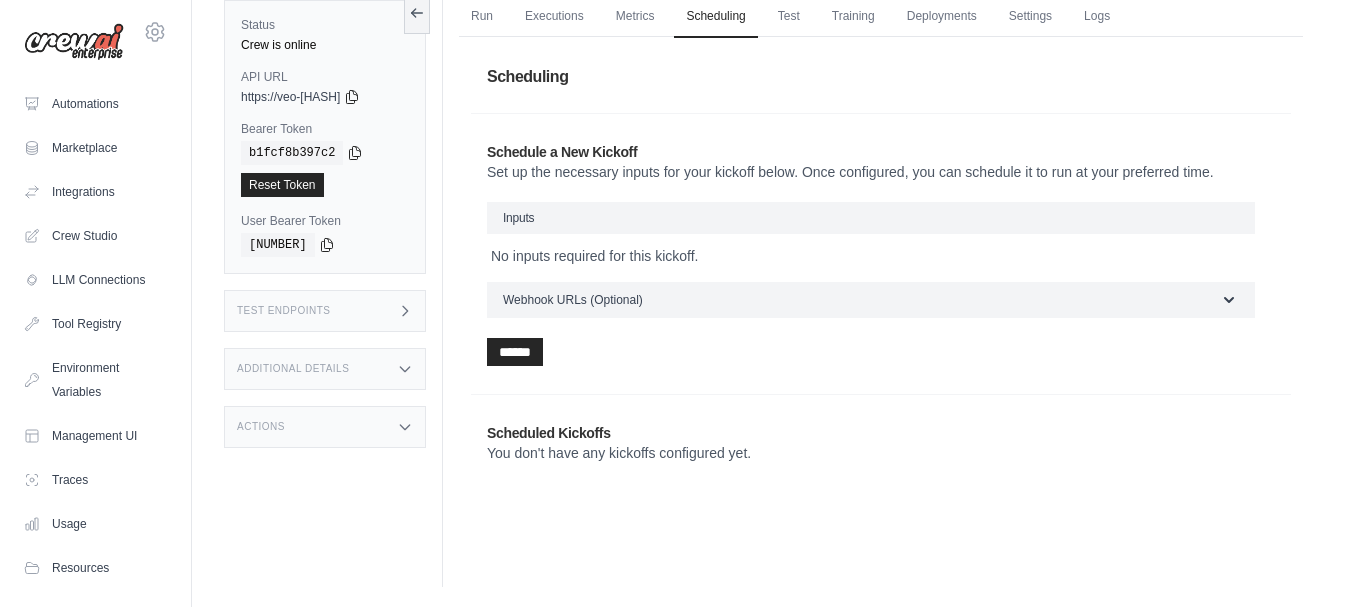 scroll, scrollTop: 0, scrollLeft: 0, axis: both 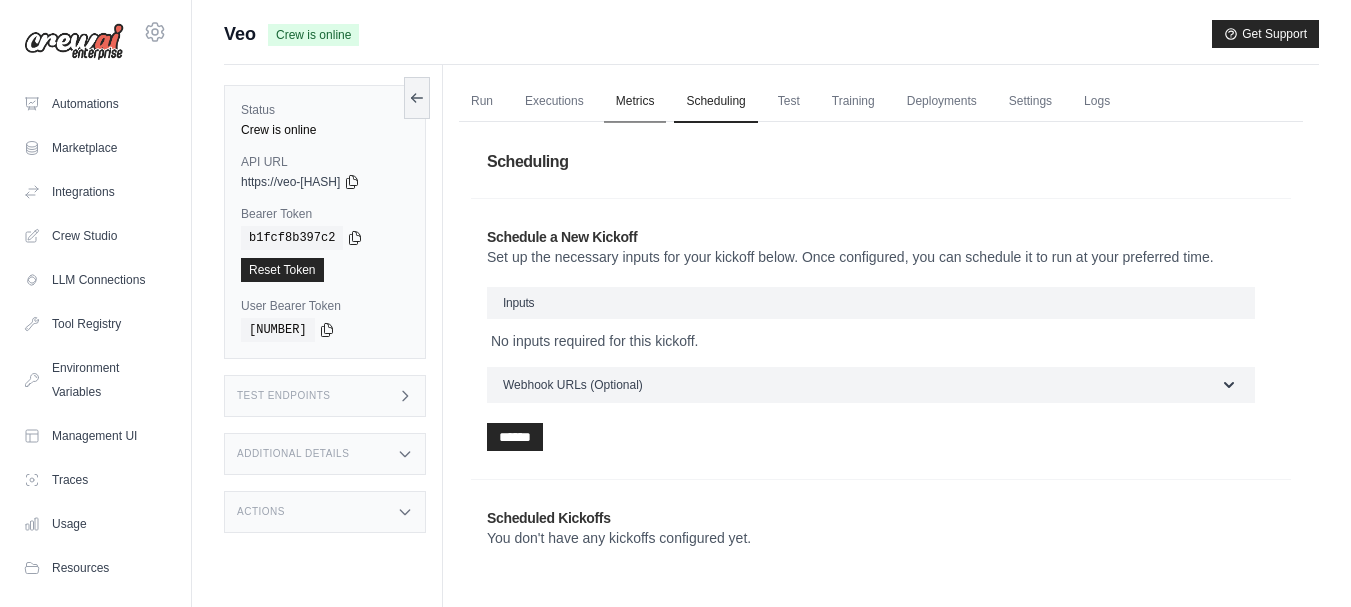 click on "Metrics" at bounding box center (635, 102) 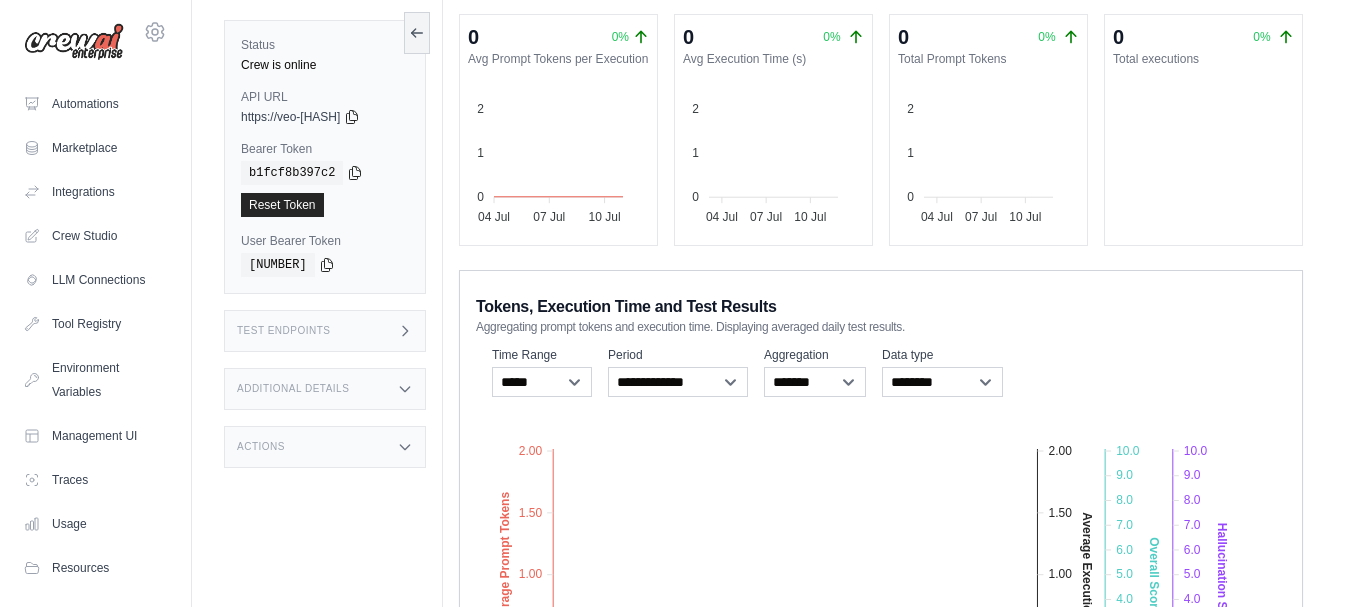 scroll, scrollTop: 51, scrollLeft: 0, axis: vertical 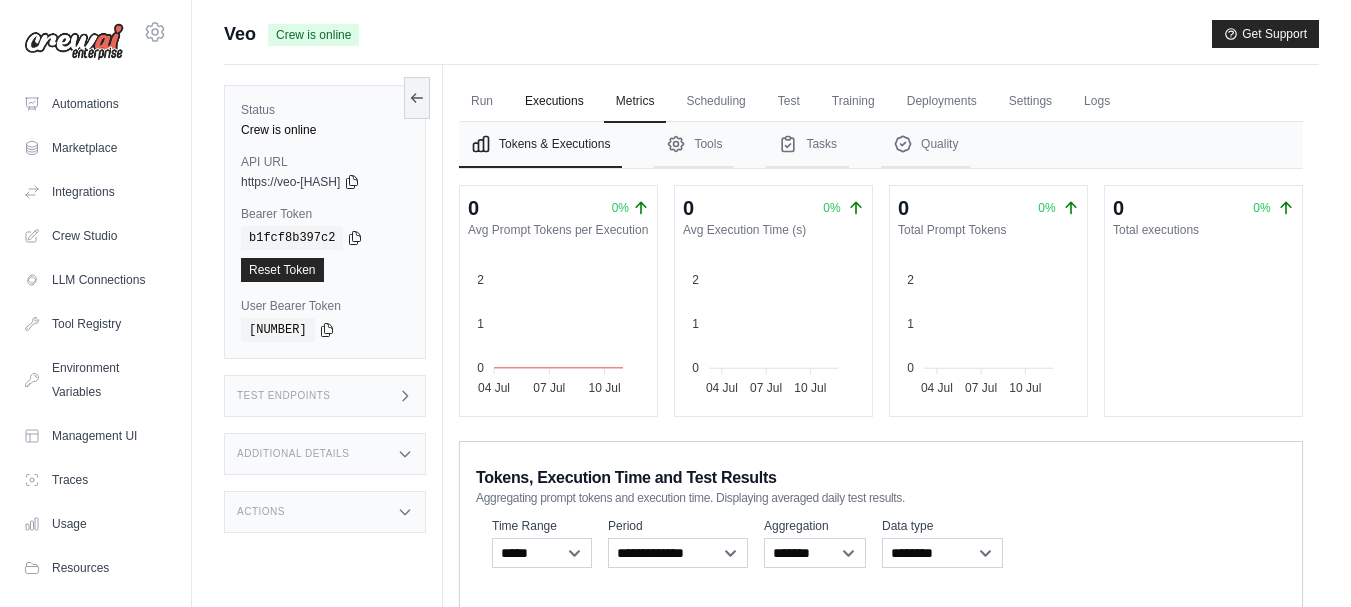 click on "Executions" at bounding box center [554, 102] 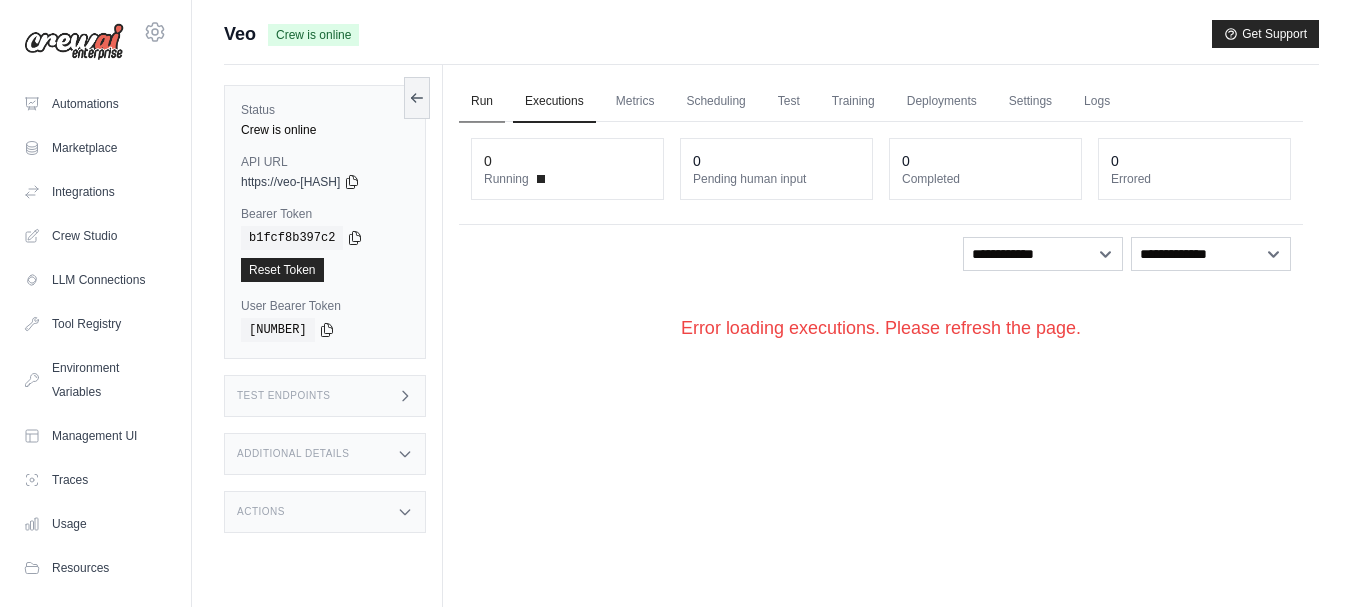 click on "Run" at bounding box center (482, 102) 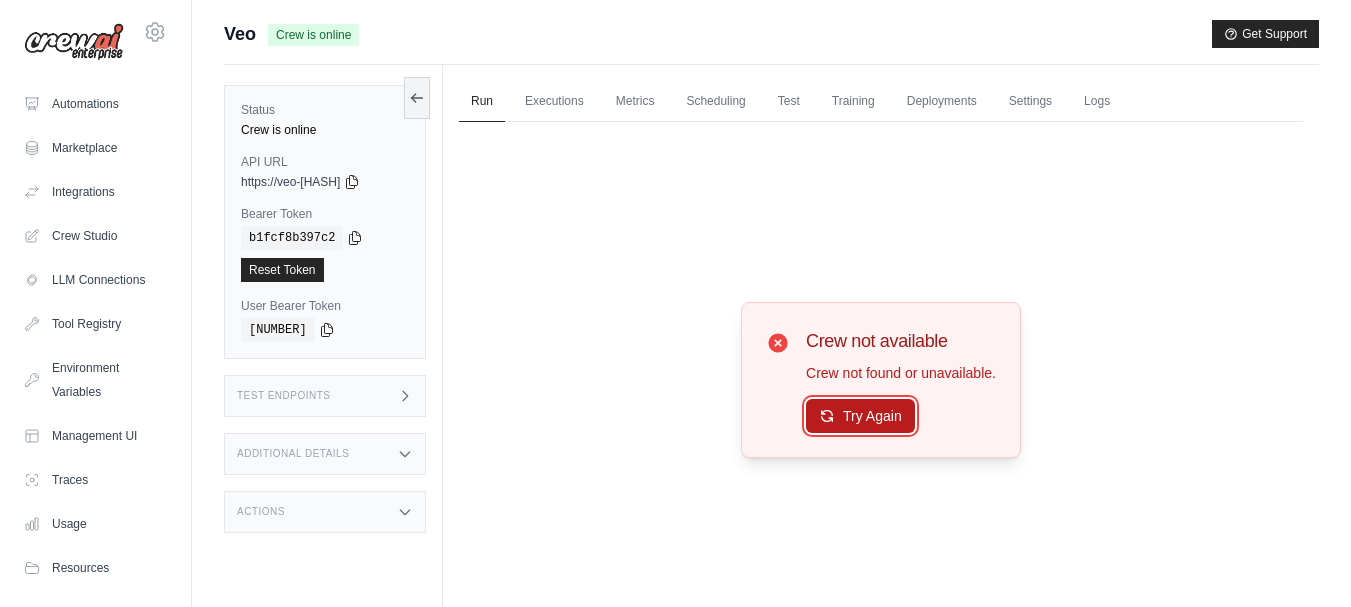 click on "Try Again" at bounding box center [860, 416] 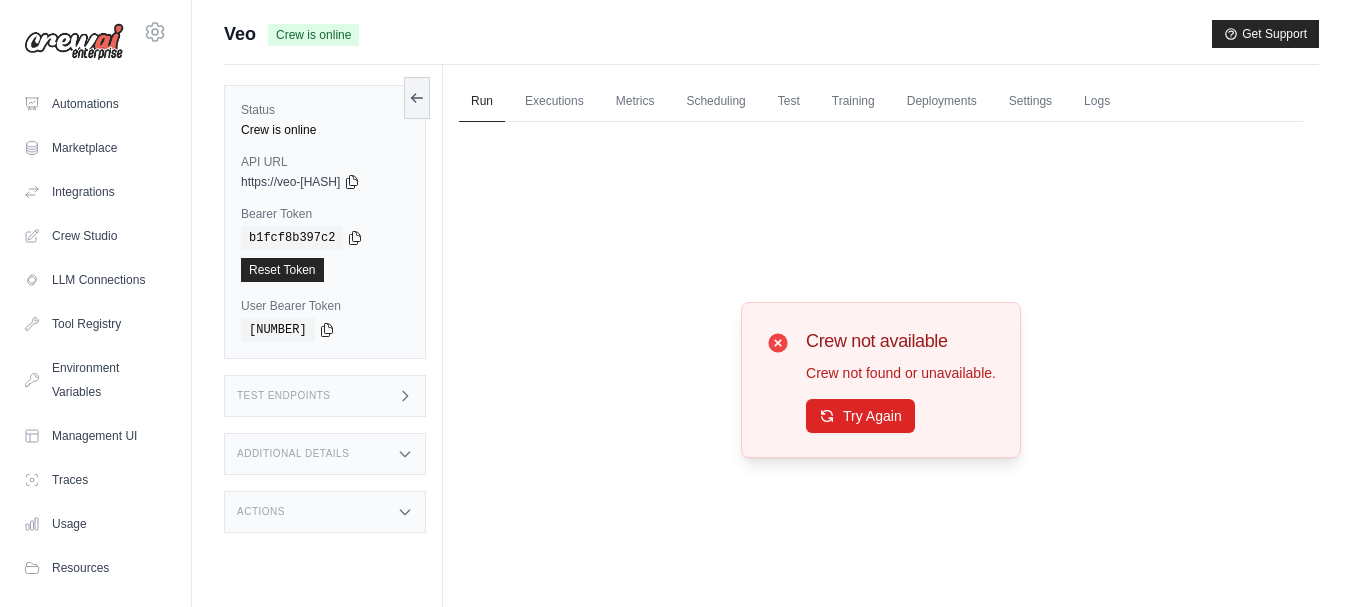 click on "Veo" at bounding box center [240, 34] 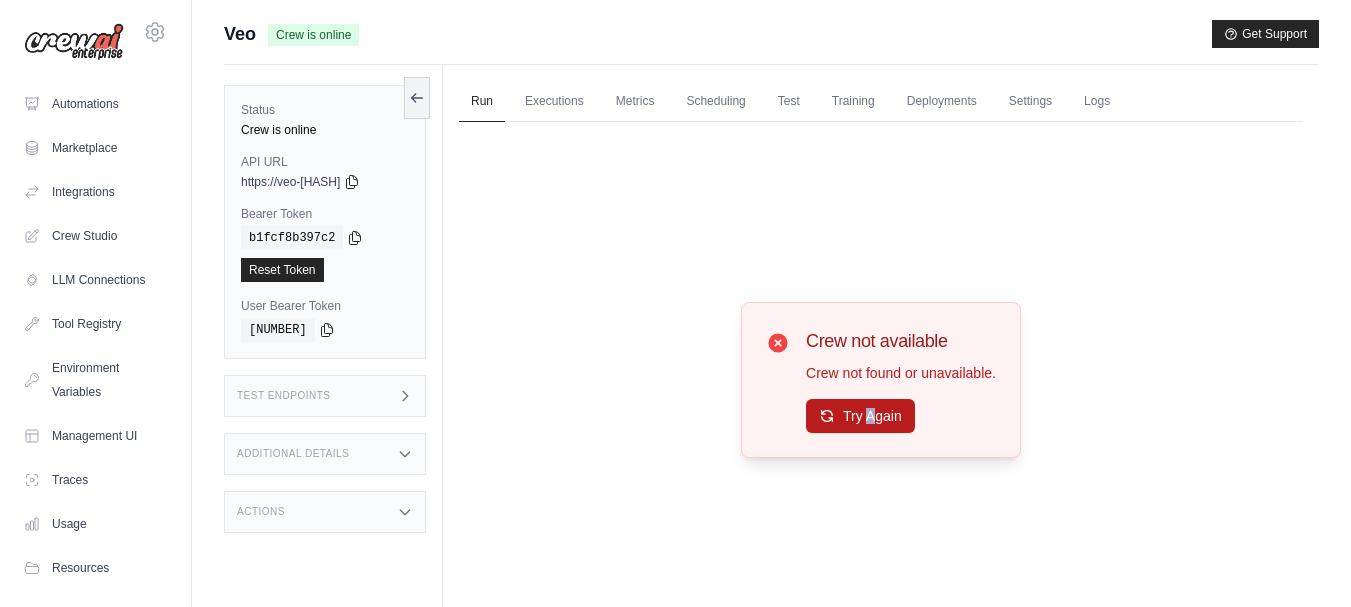 drag, startPoint x: 886, startPoint y: 433, endPoint x: 889, endPoint y: 410, distance: 23.194826 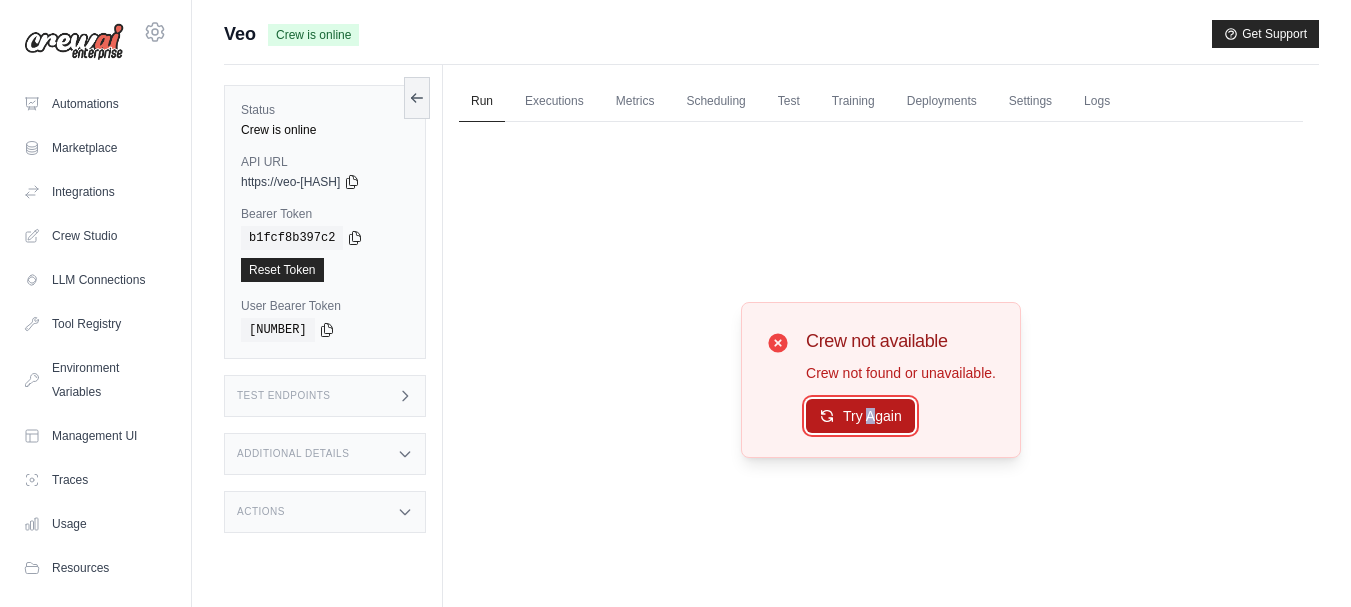 click on "Try Again" at bounding box center (860, 416) 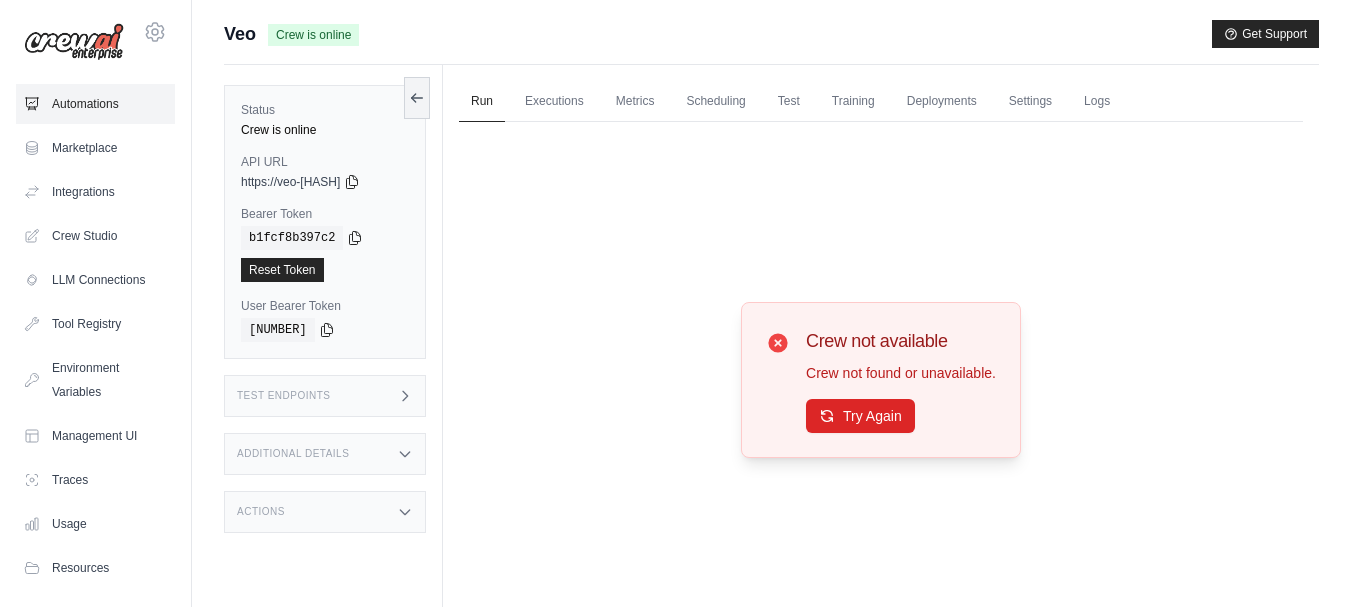 click on "Automations" at bounding box center [95, 104] 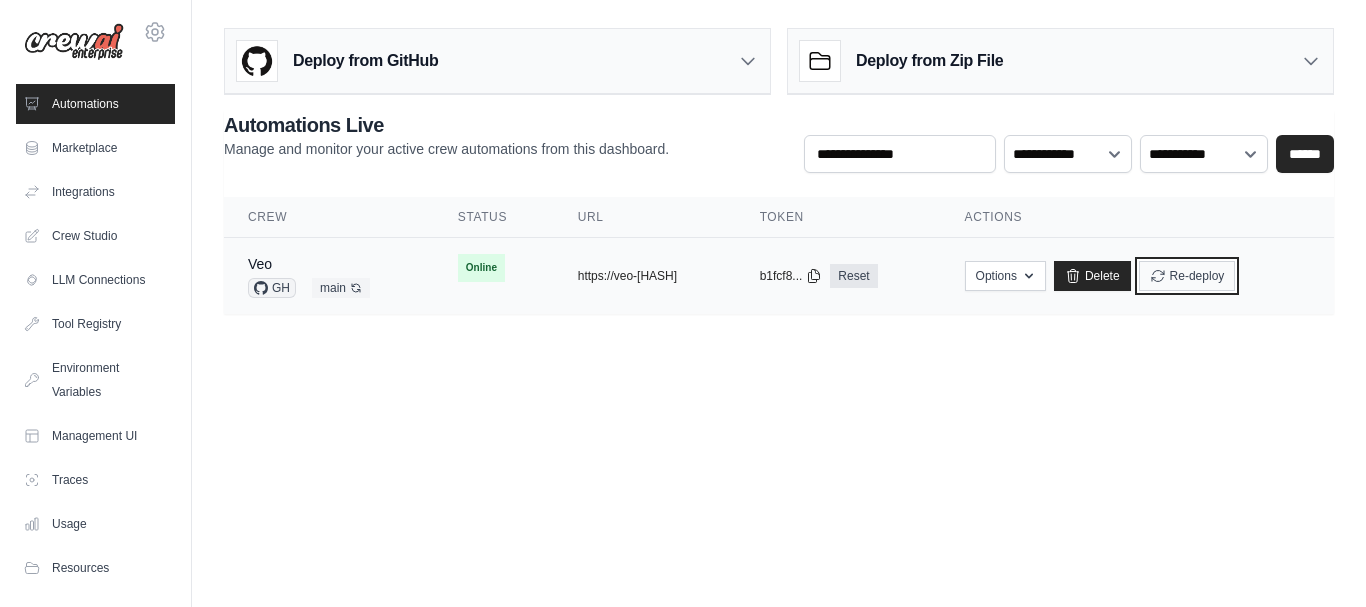 click on "Re-deploy" at bounding box center [1187, 276] 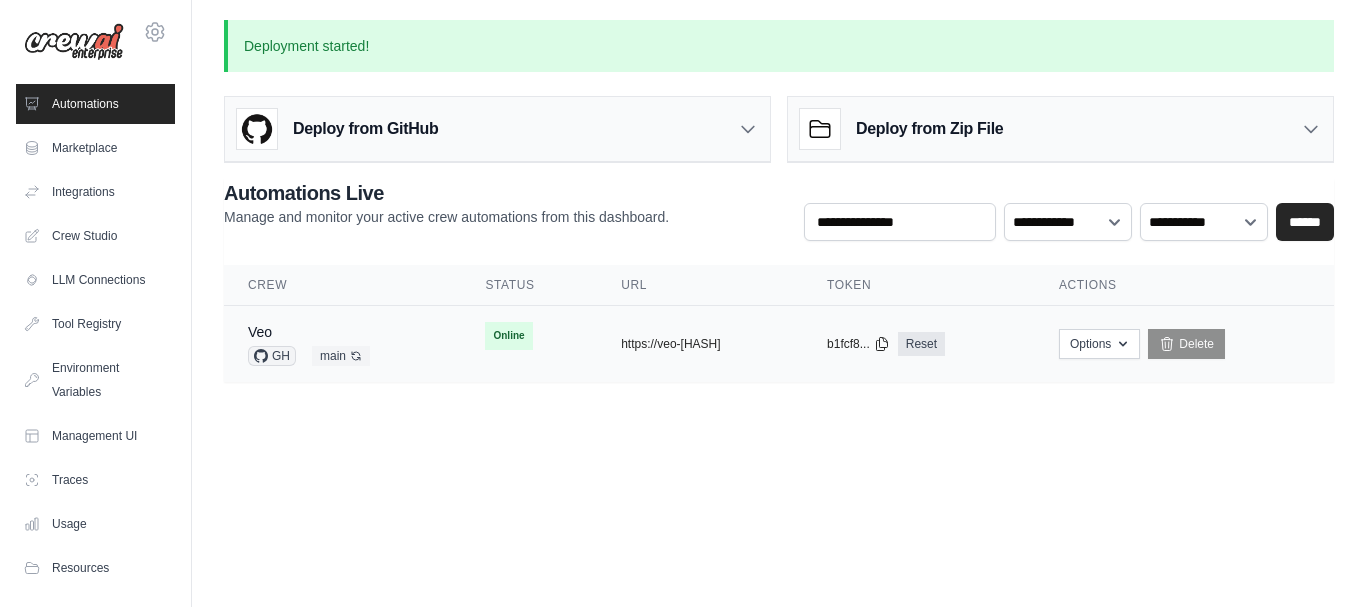 click on "Online
First deploy can take up to 10 minutes" at bounding box center (529, 336) 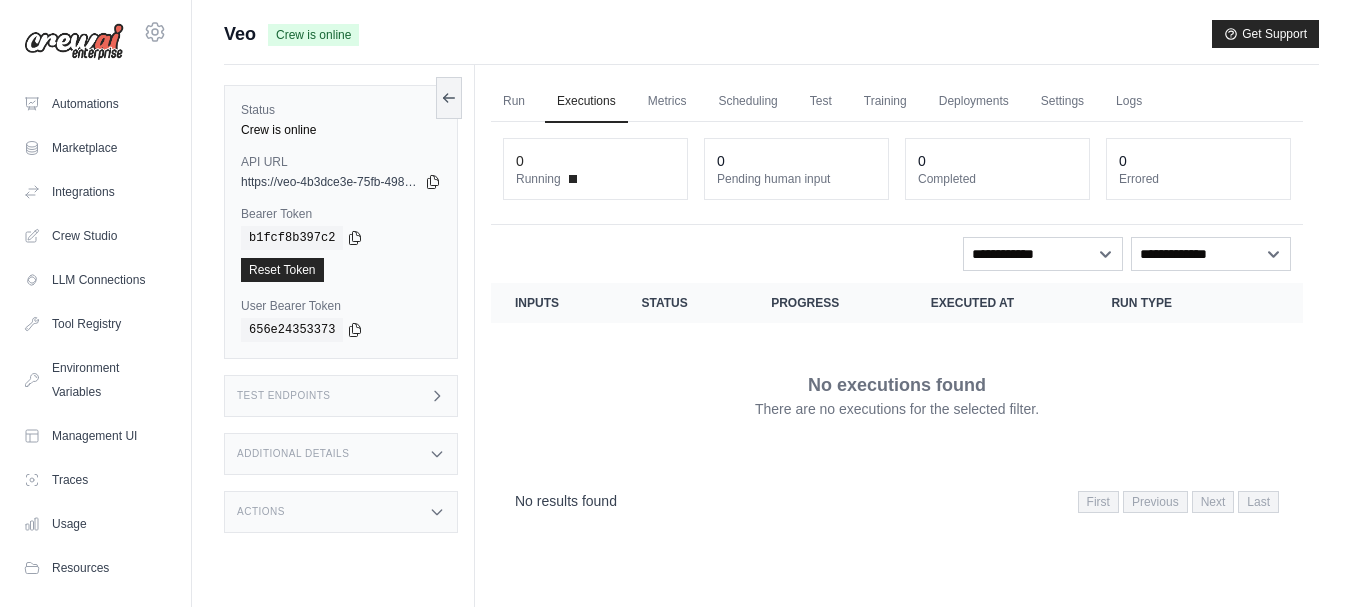 scroll, scrollTop: 0, scrollLeft: 0, axis: both 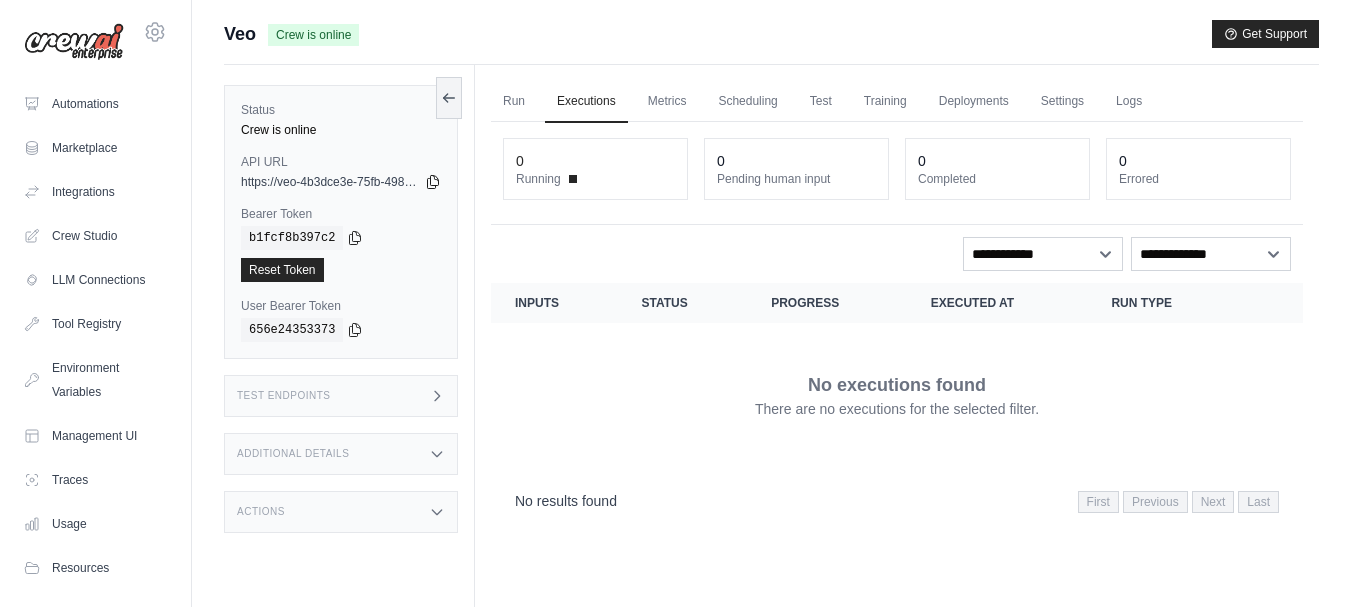 click 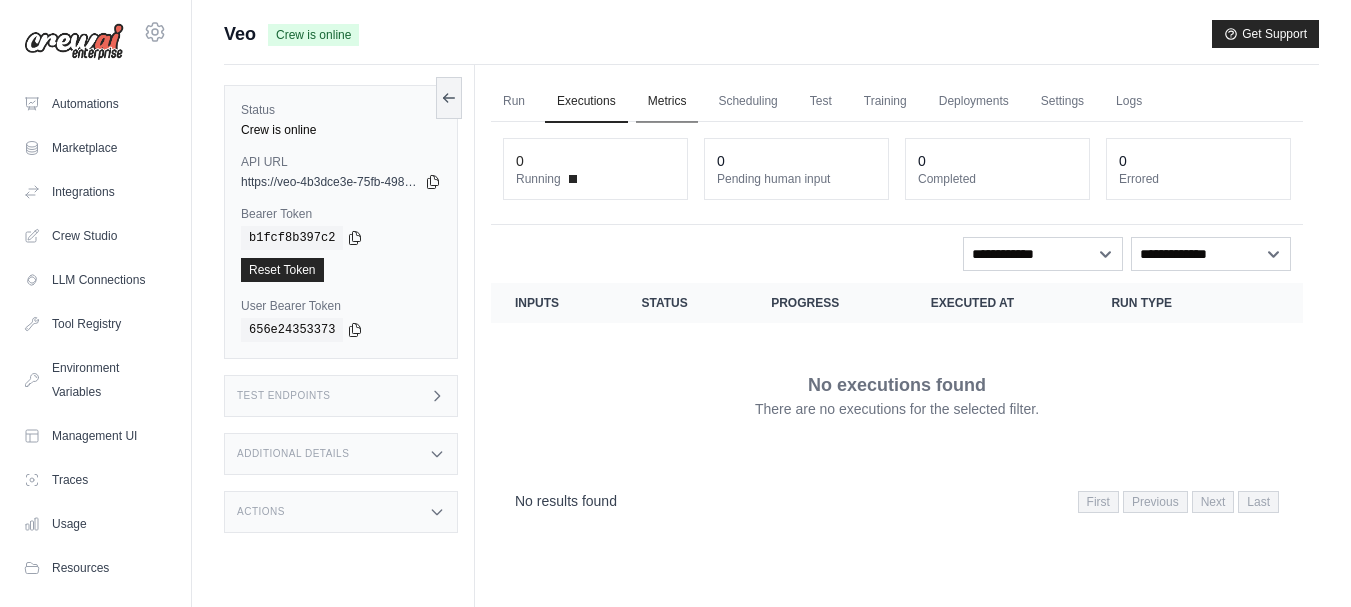 click on "Metrics" at bounding box center (667, 102) 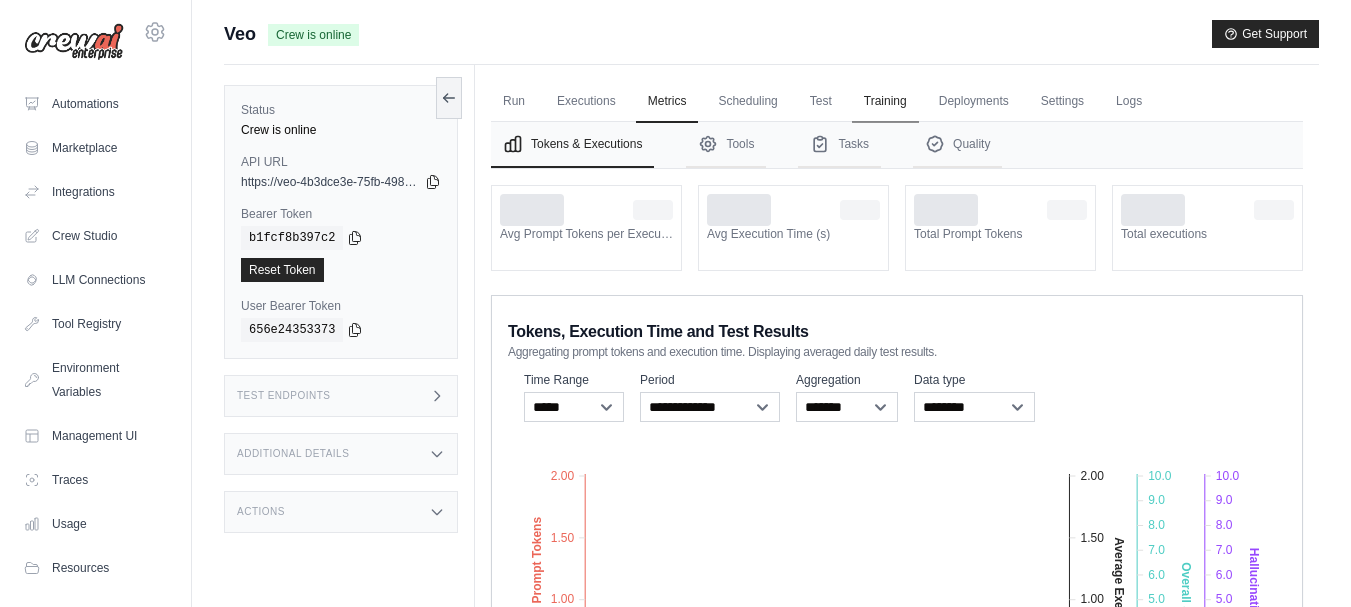 click on "Training" at bounding box center (885, 102) 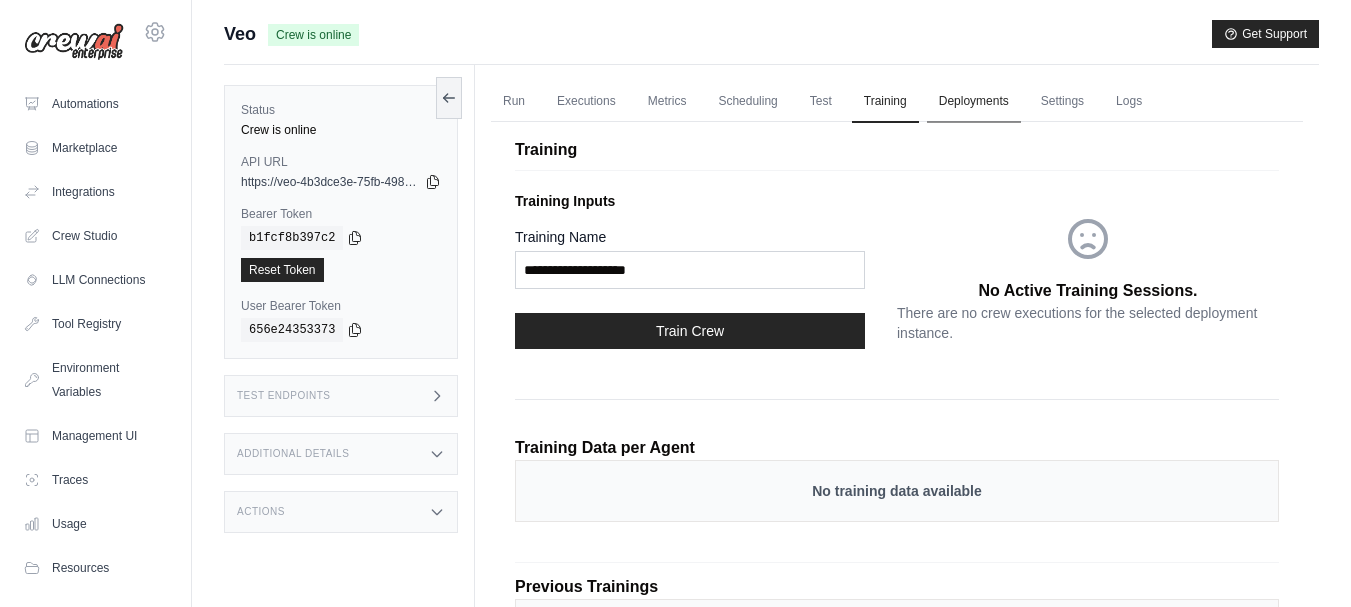 click on "Deployments" at bounding box center [974, 102] 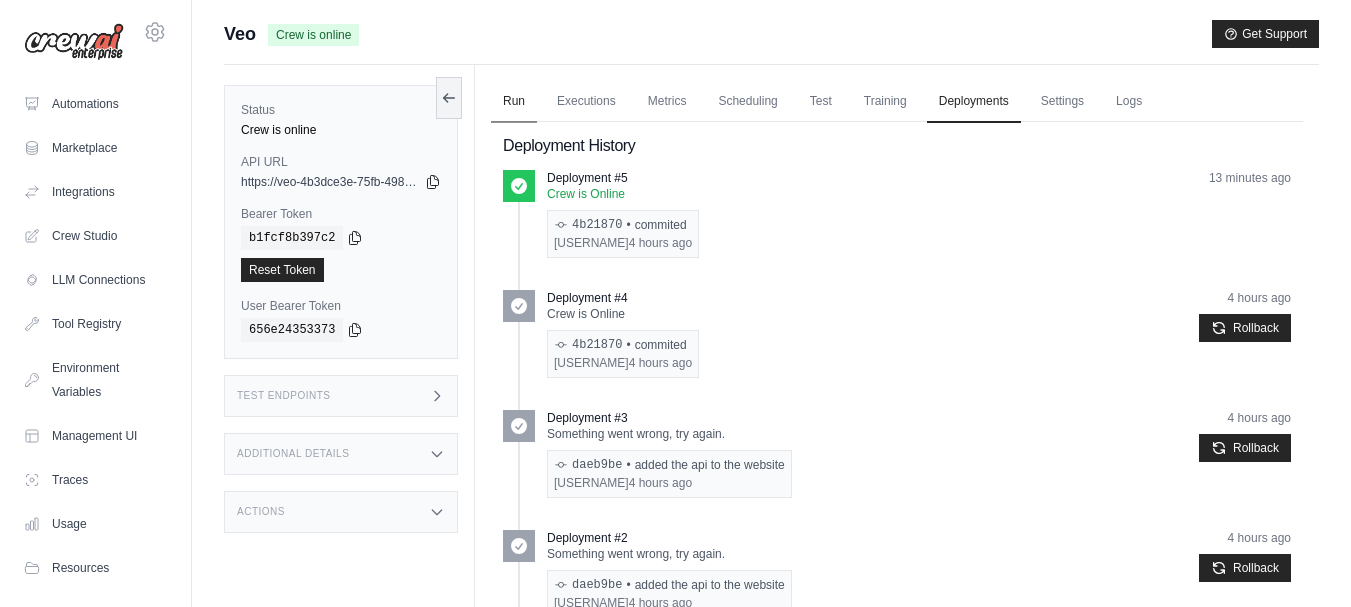 click on "Run" at bounding box center (514, 102) 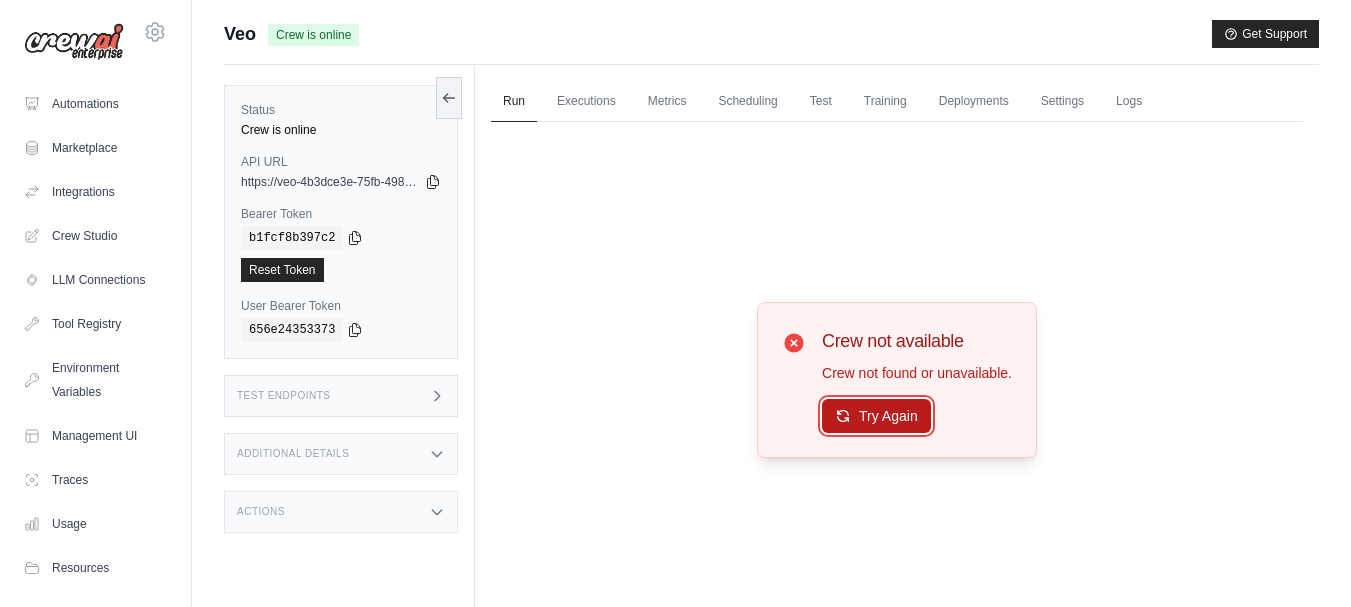 click on "Try Again" at bounding box center (876, 416) 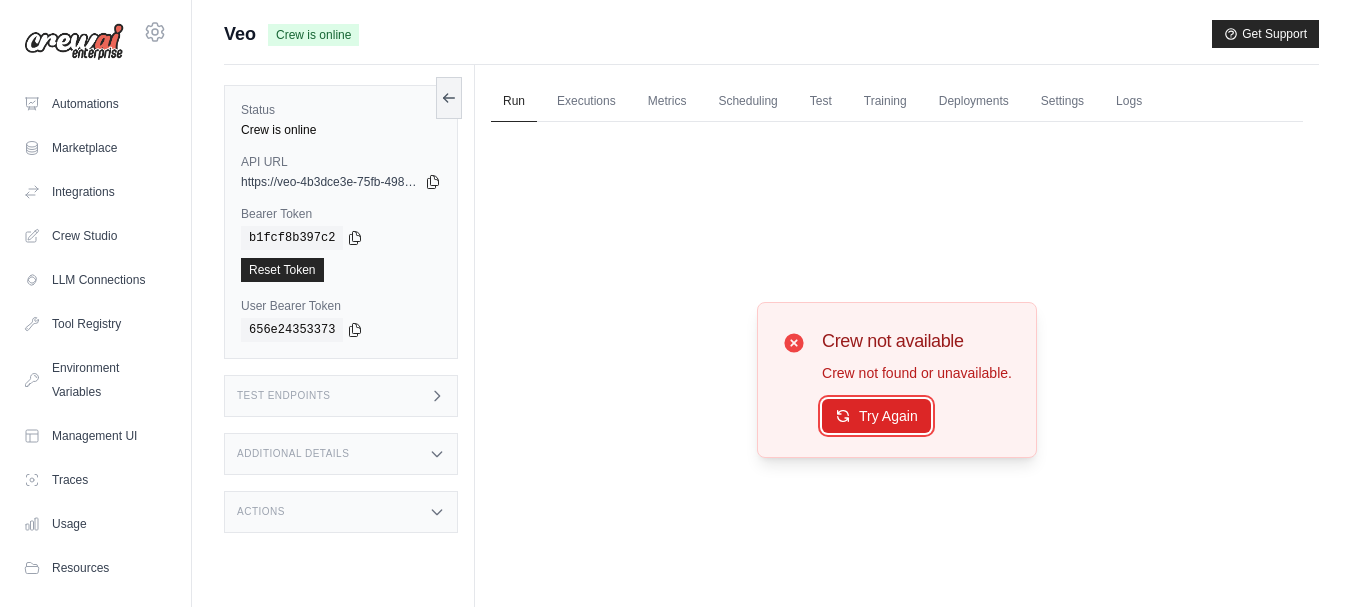 click on "Try Again" at bounding box center (876, 416) 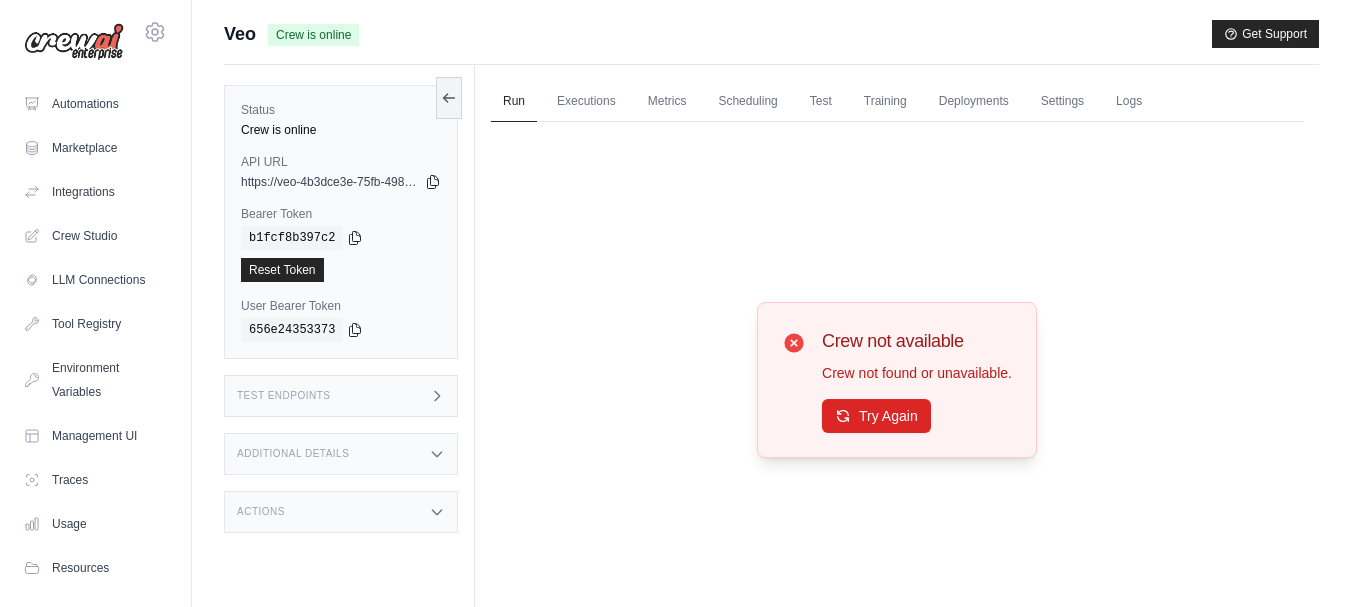 click on "Test Endpoints" at bounding box center (341, 396) 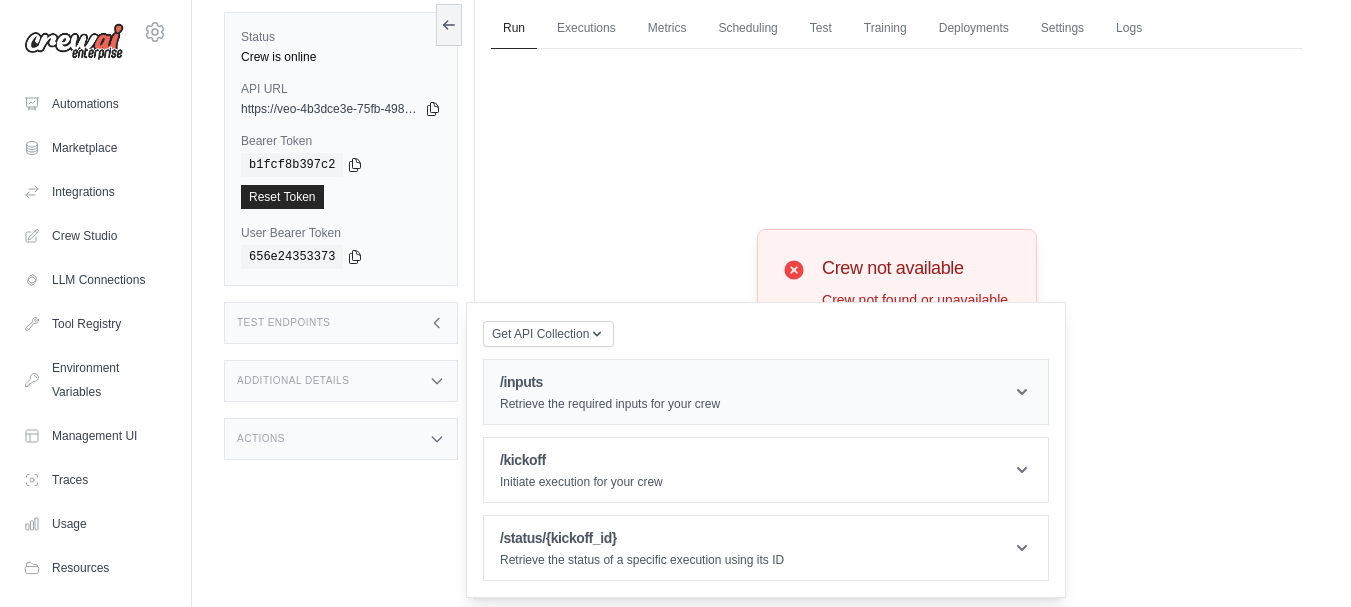 scroll, scrollTop: 74, scrollLeft: 0, axis: vertical 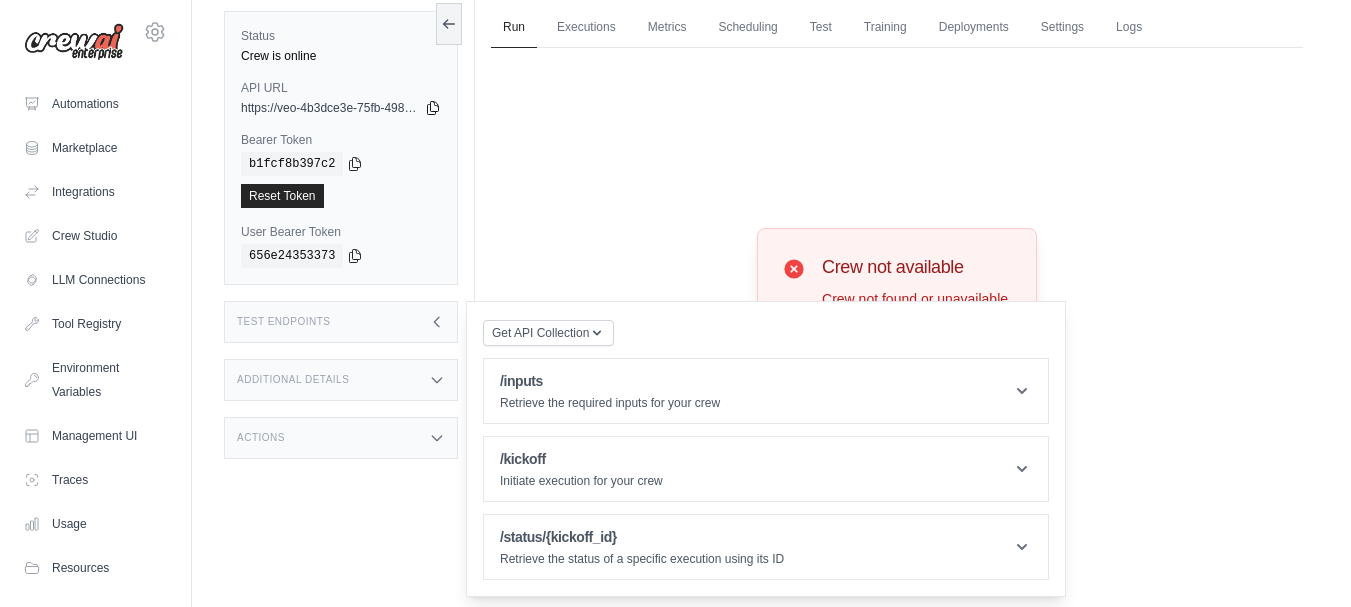 click 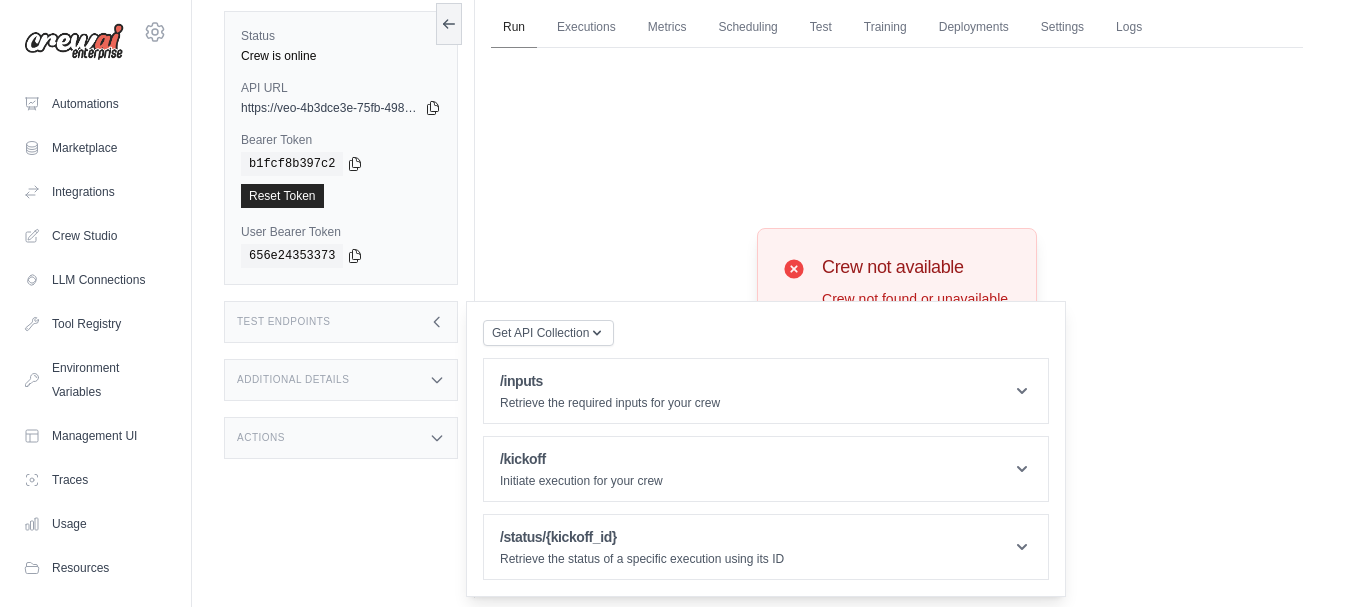 type 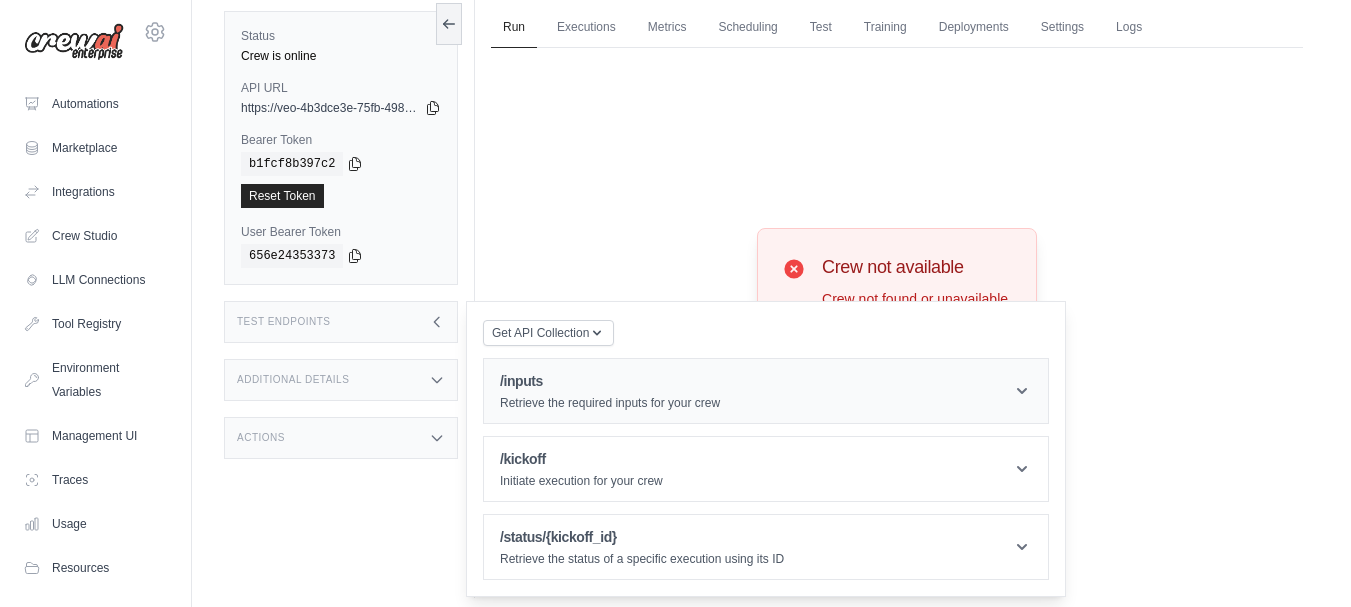 click on "/inputs
Retrieve the required inputs for your crew" at bounding box center [766, 391] 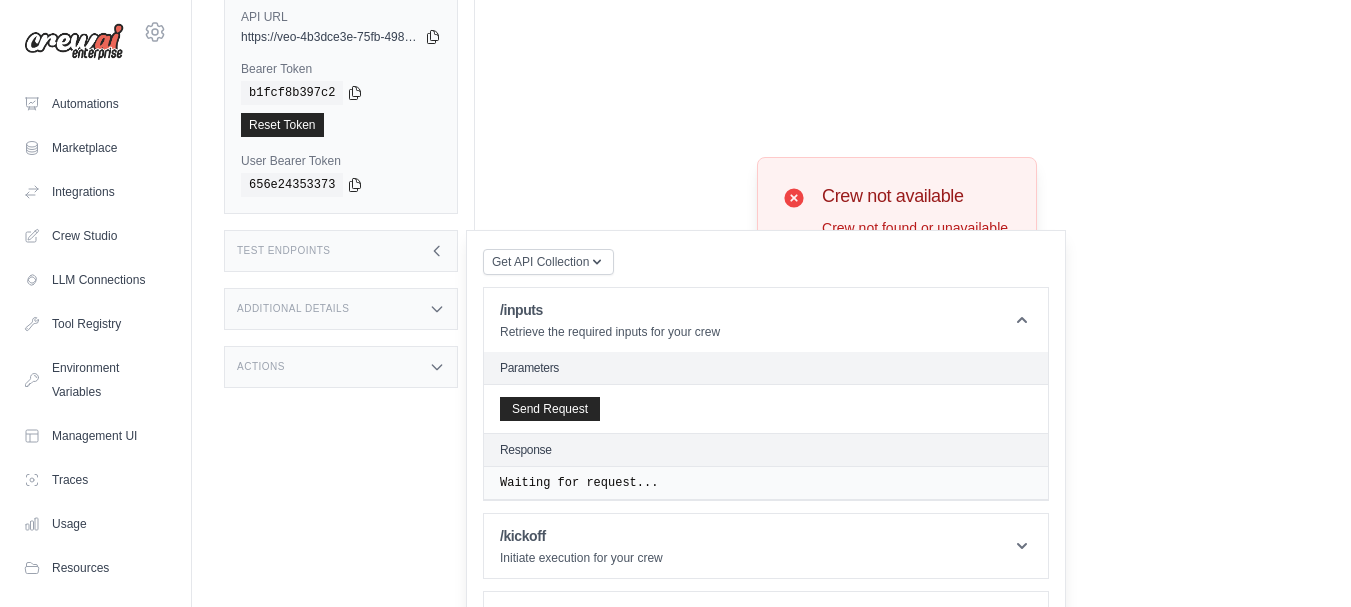 scroll, scrollTop: 151, scrollLeft: 0, axis: vertical 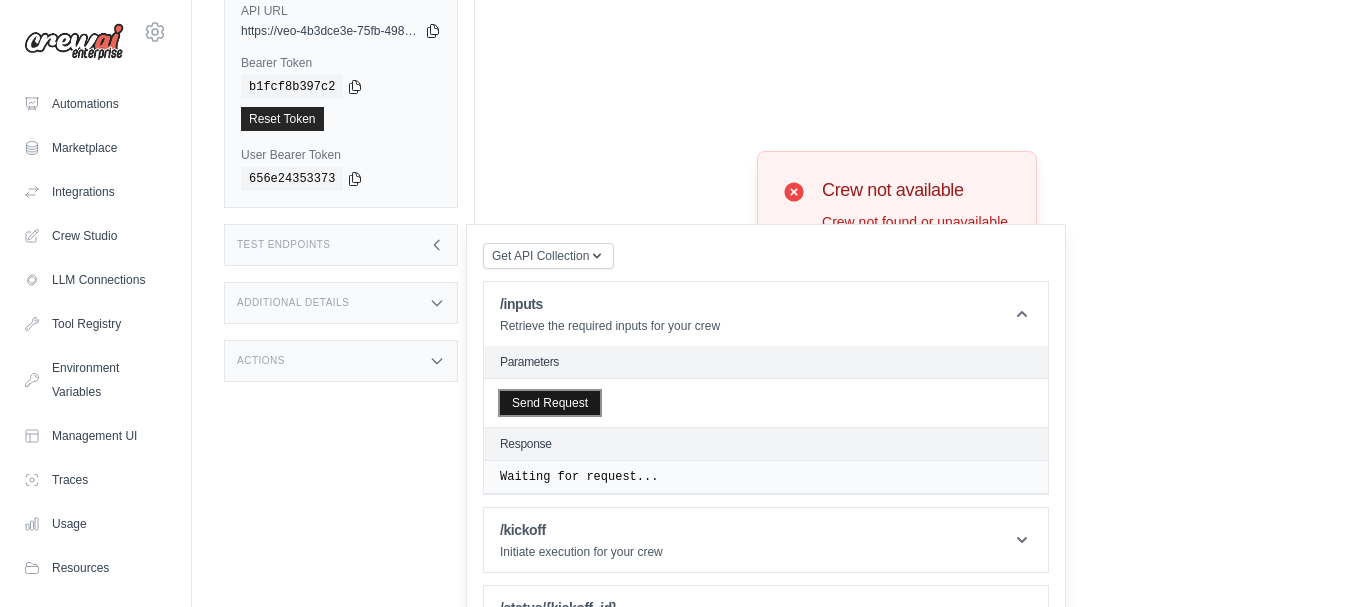 click on "Send Request" at bounding box center (550, 403) 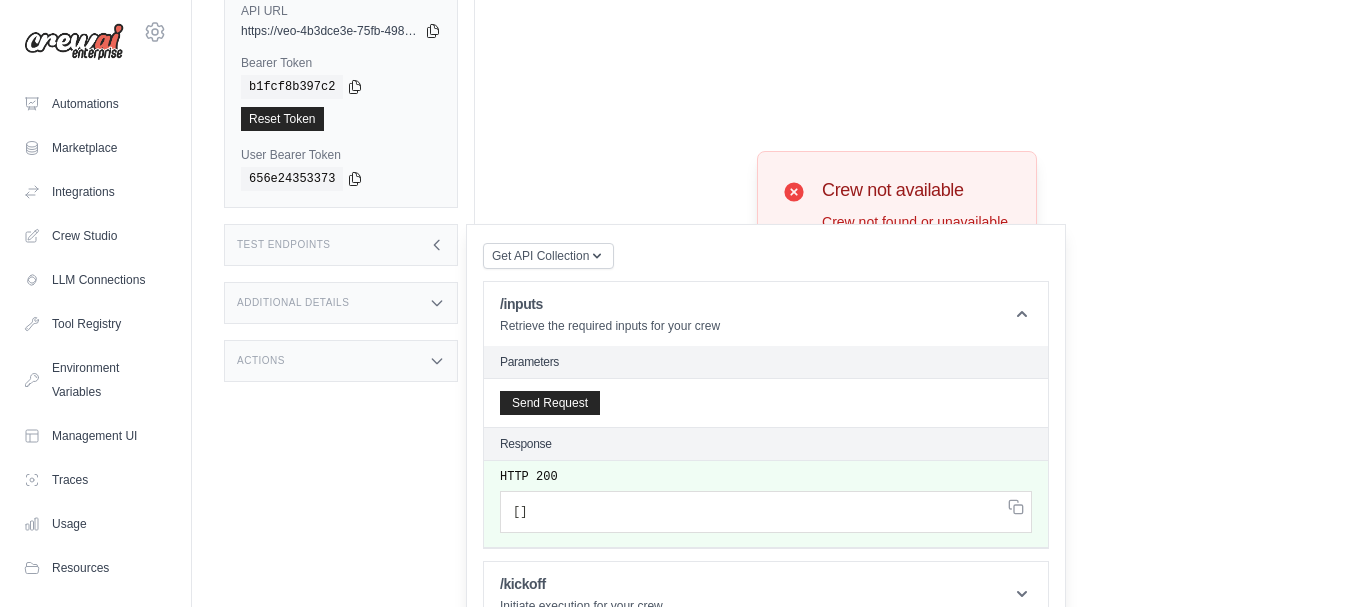 scroll, scrollTop: 266, scrollLeft: 0, axis: vertical 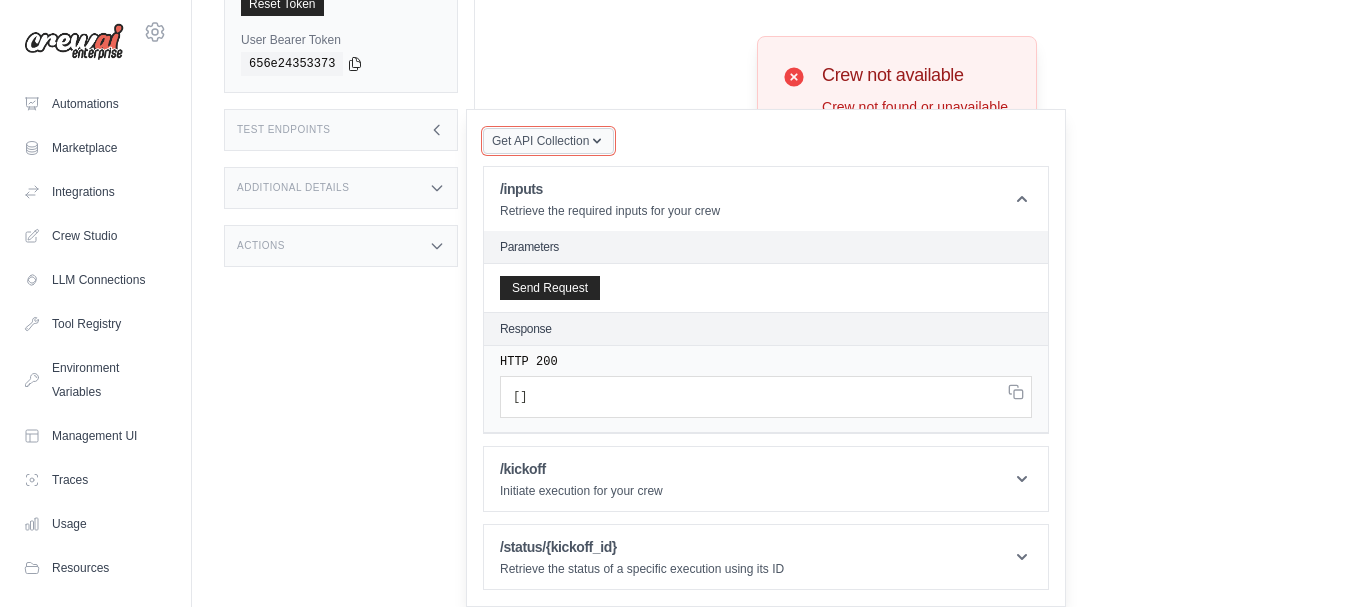 click on "Get API Collection" at bounding box center [548, 141] 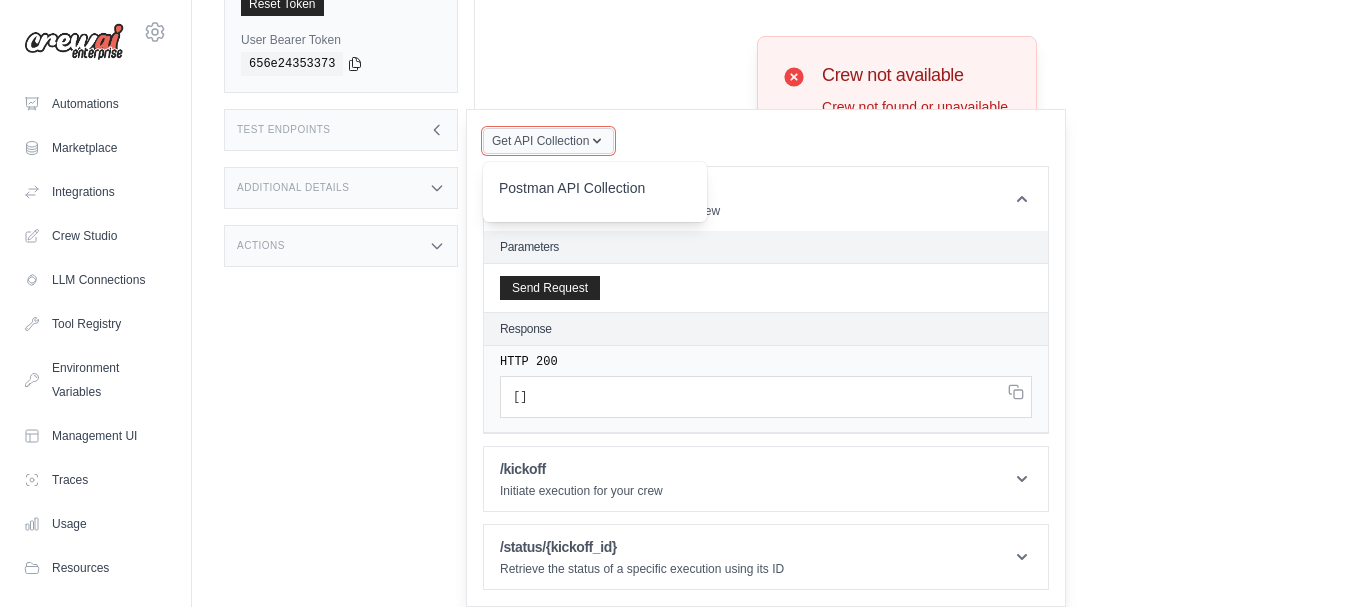 click on "Get API Collection" at bounding box center (548, 141) 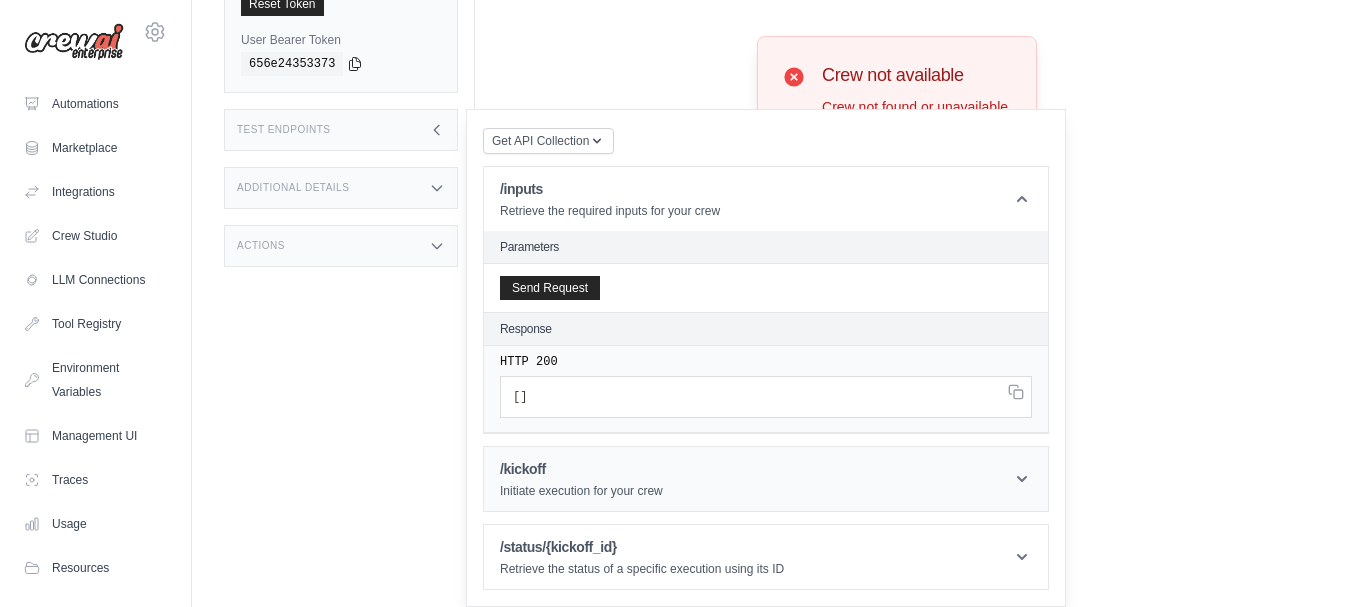 click on "Initiate execution for your crew" at bounding box center (581, 491) 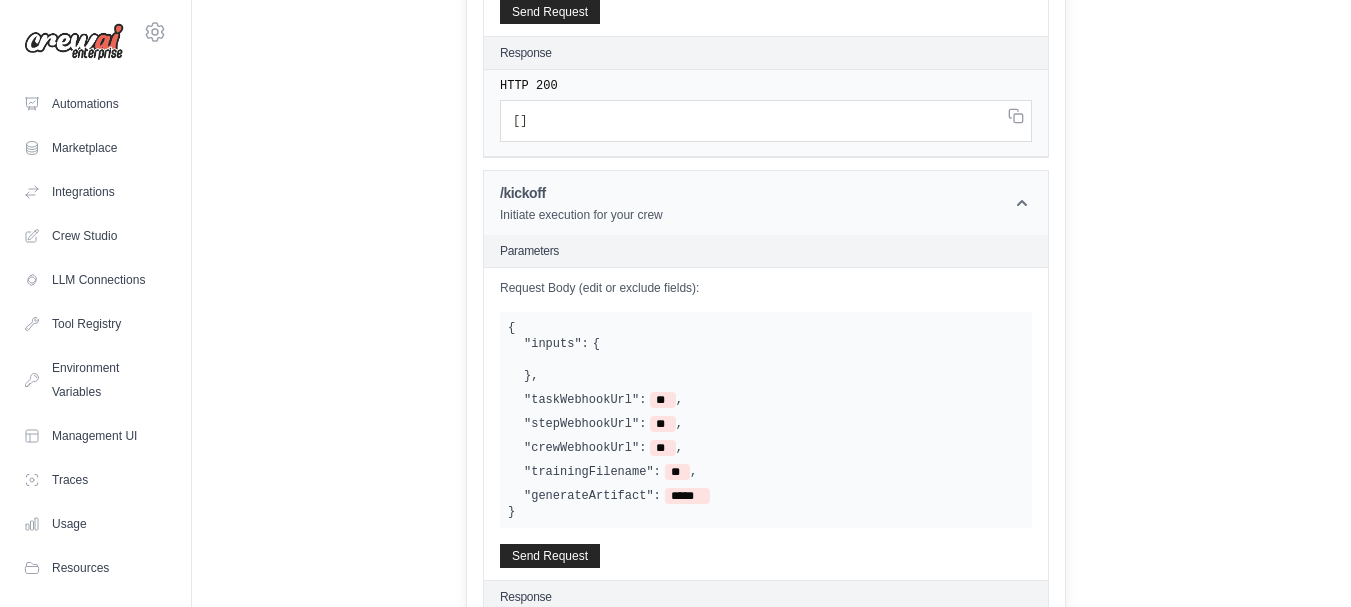 scroll, scrollTop: 543, scrollLeft: 0, axis: vertical 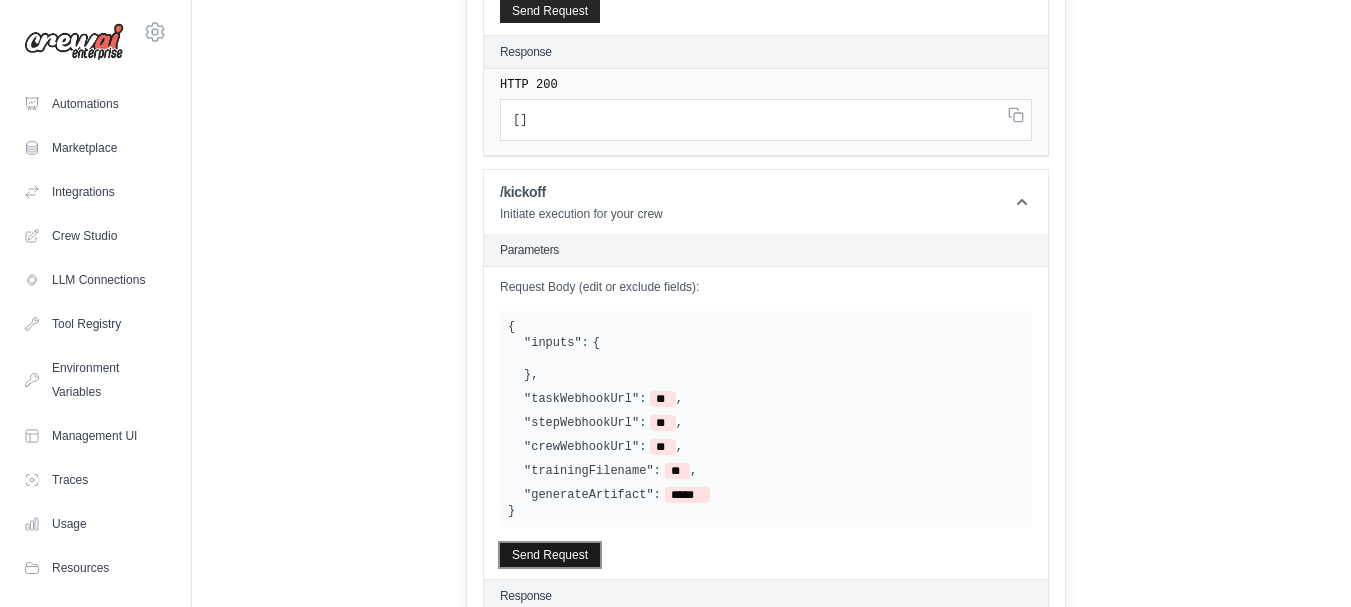 click on "Send Request" at bounding box center [550, 555] 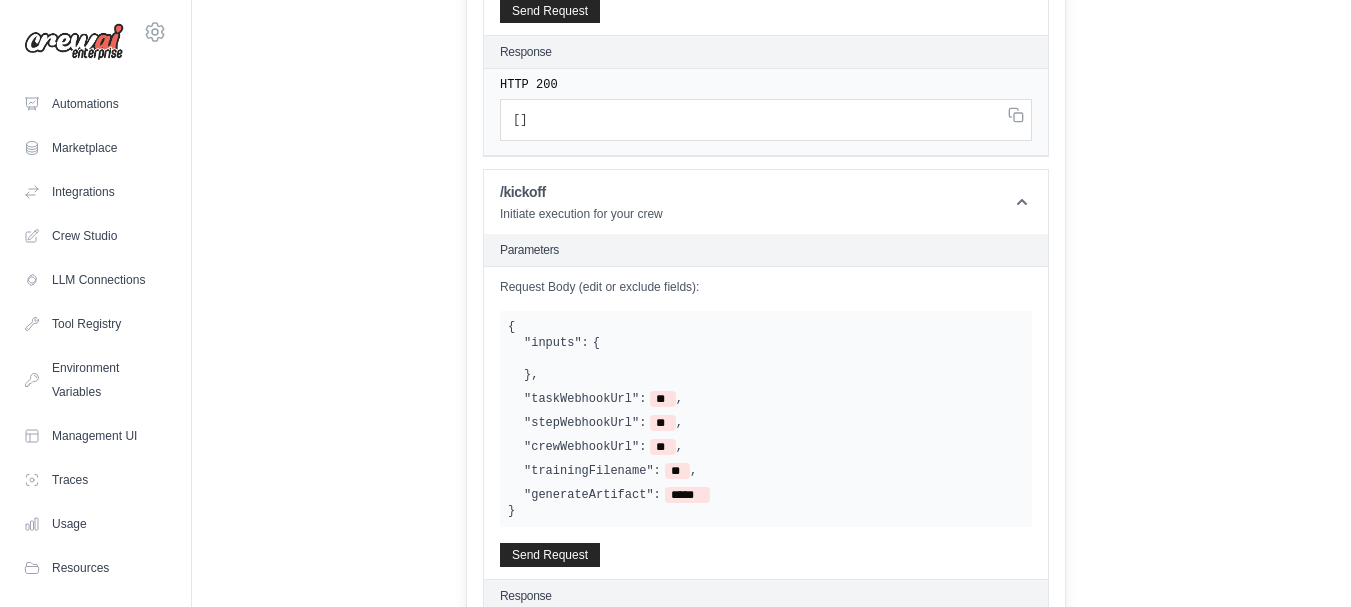 scroll, scrollTop: 795, scrollLeft: 0, axis: vertical 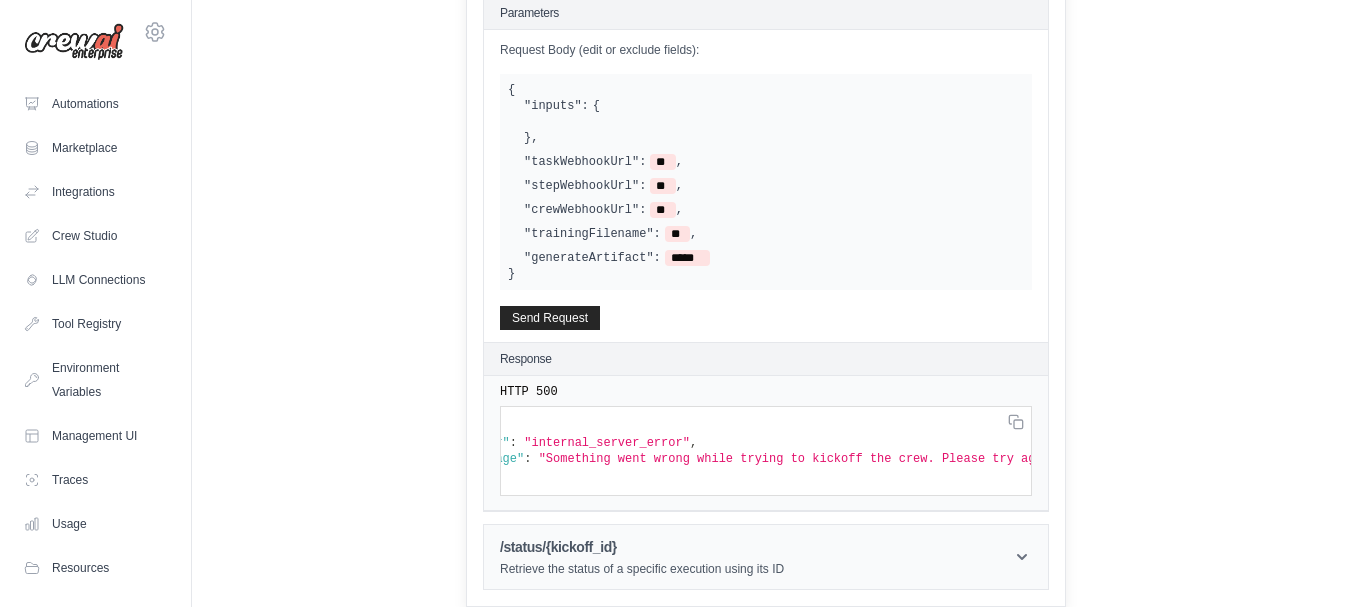 click on "/status/{kickoff_id}" at bounding box center (642, 547) 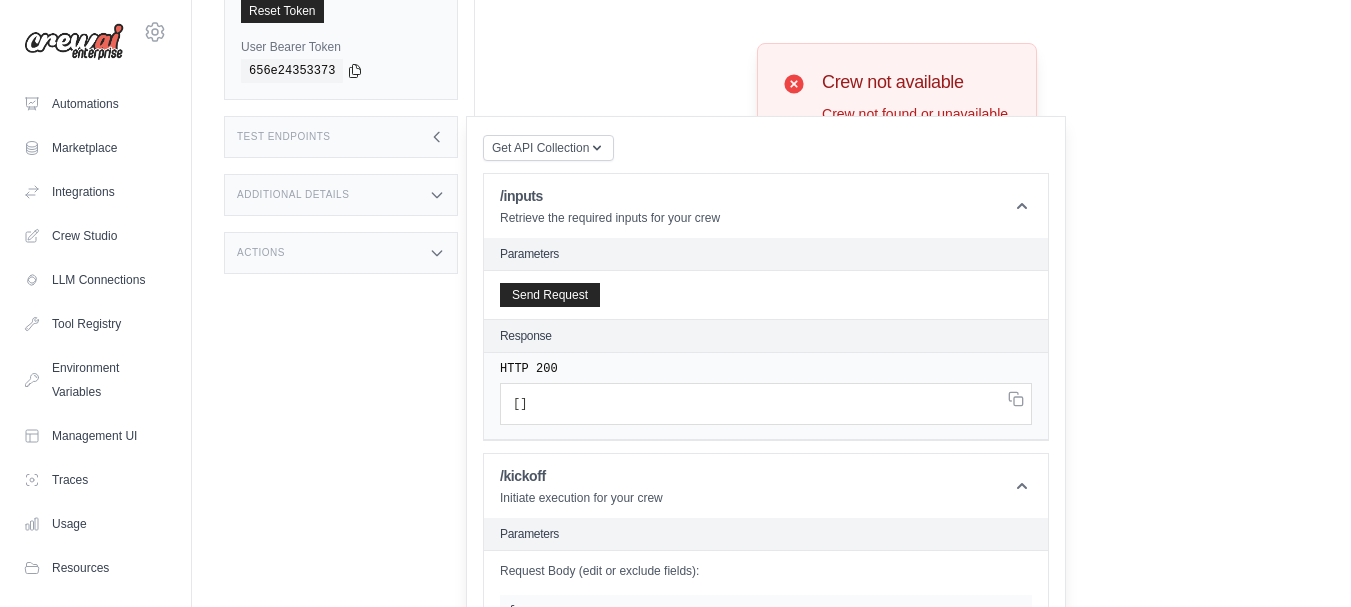 scroll, scrollTop: 0, scrollLeft: 0, axis: both 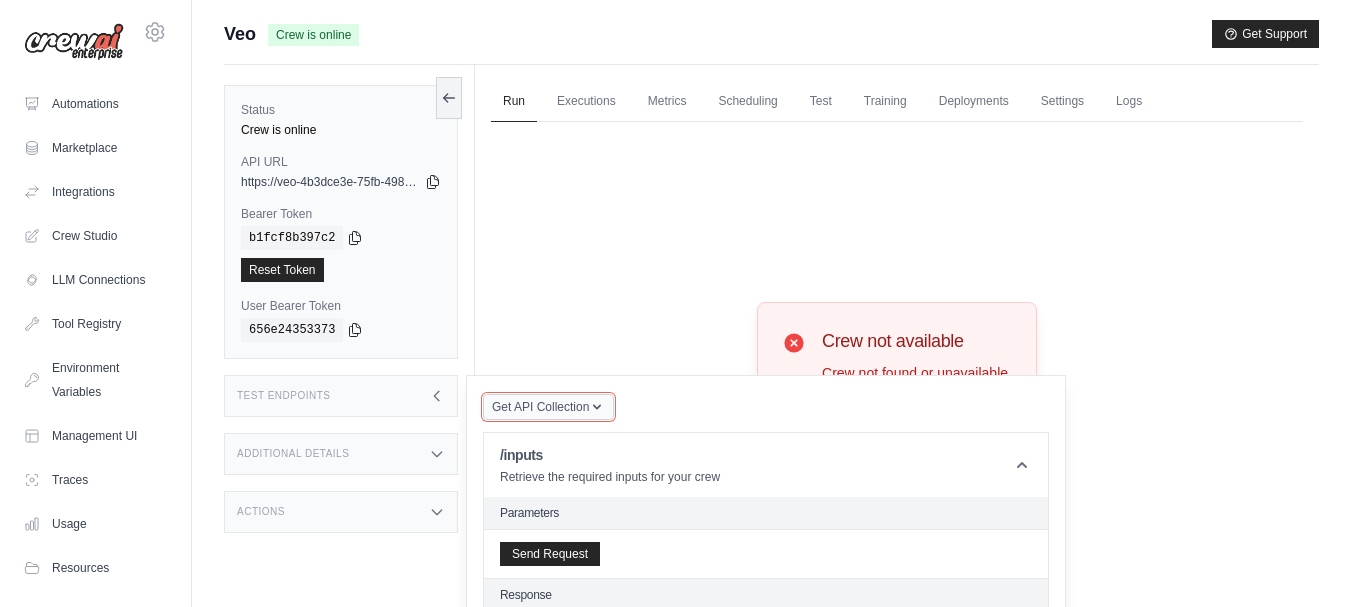 click on "Get API Collection" at bounding box center (548, 407) 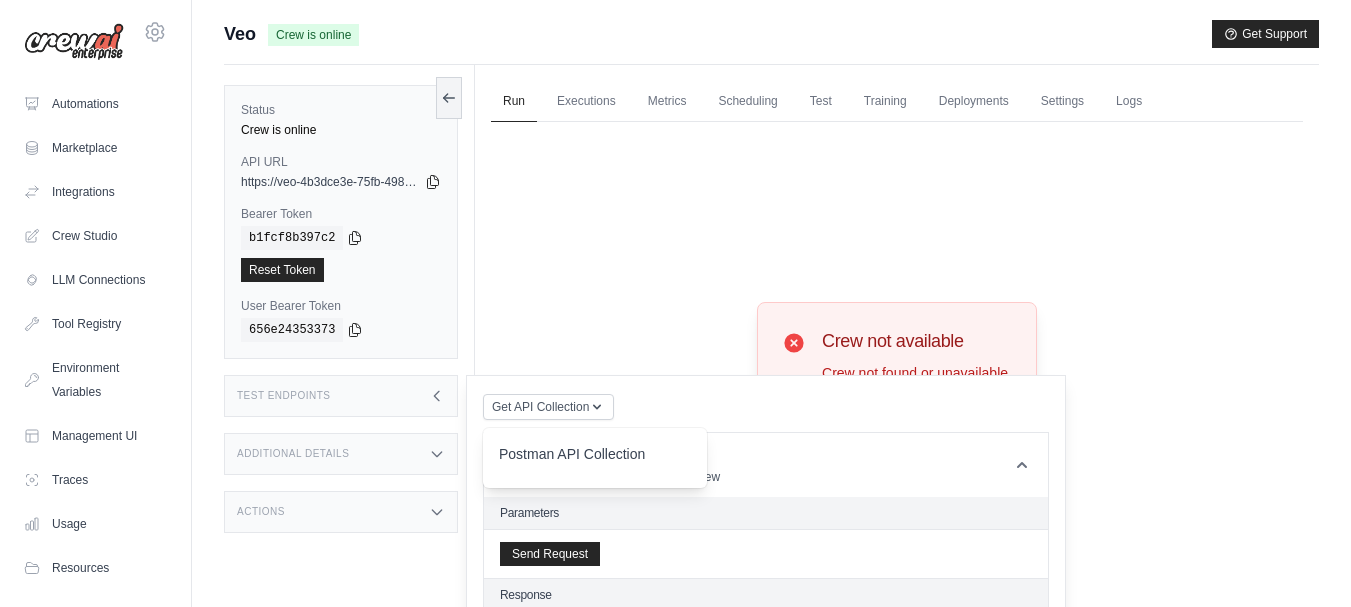 click on "Get API Collection
Postman API Collection
/inputs
Retrieve the required inputs for your crew
Parameters
Send Request
Response
HTTP 200
[ ]
/kickoff
Initiate execution for your crew
Parameters
{
{
} ," at bounding box center (766, 986) 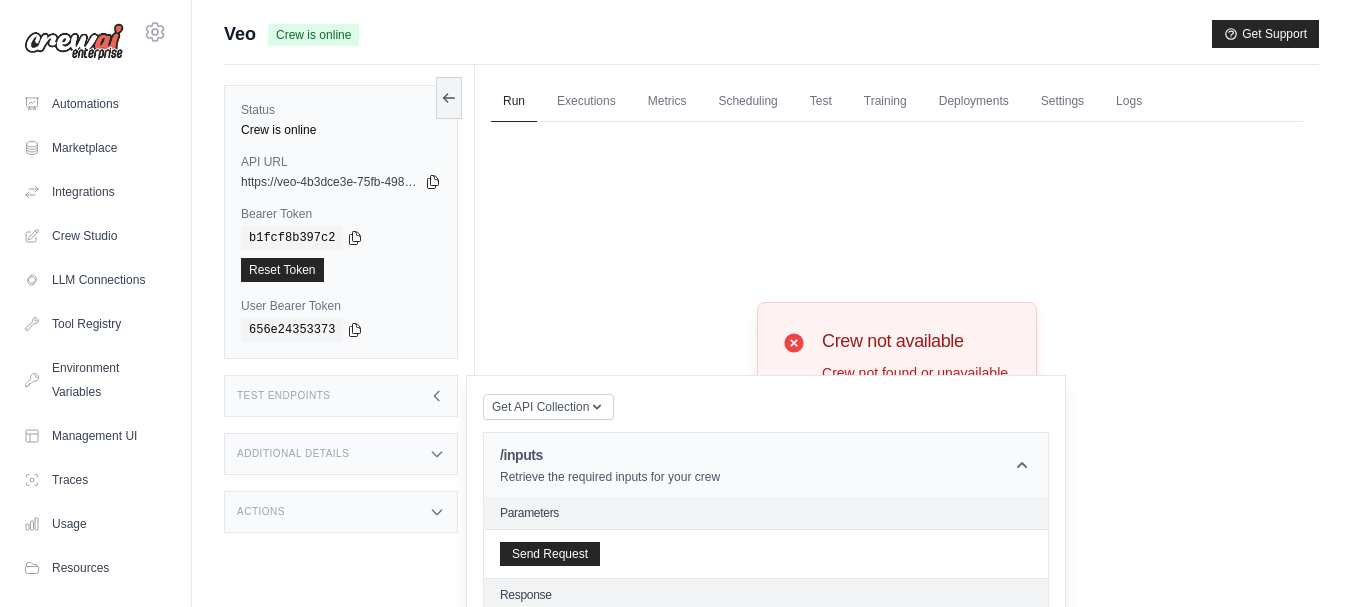 click on "/inputs
Retrieve the required inputs for your crew" at bounding box center (766, 465) 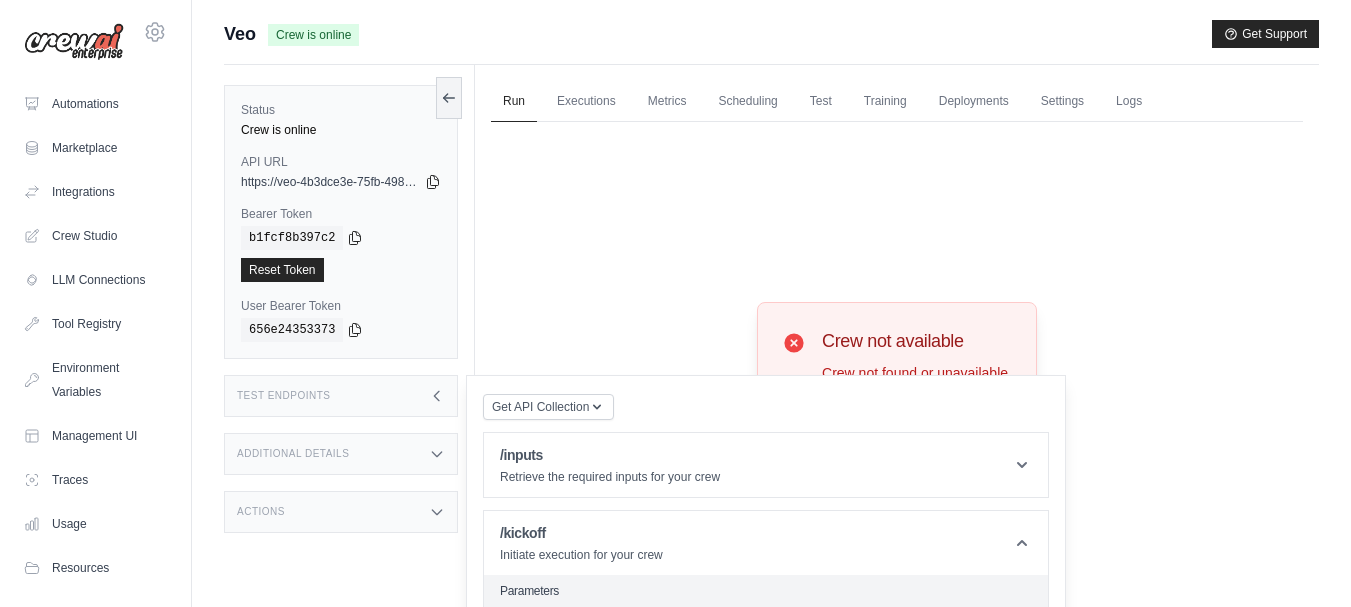 click on "Additional Details" at bounding box center (341, 454) 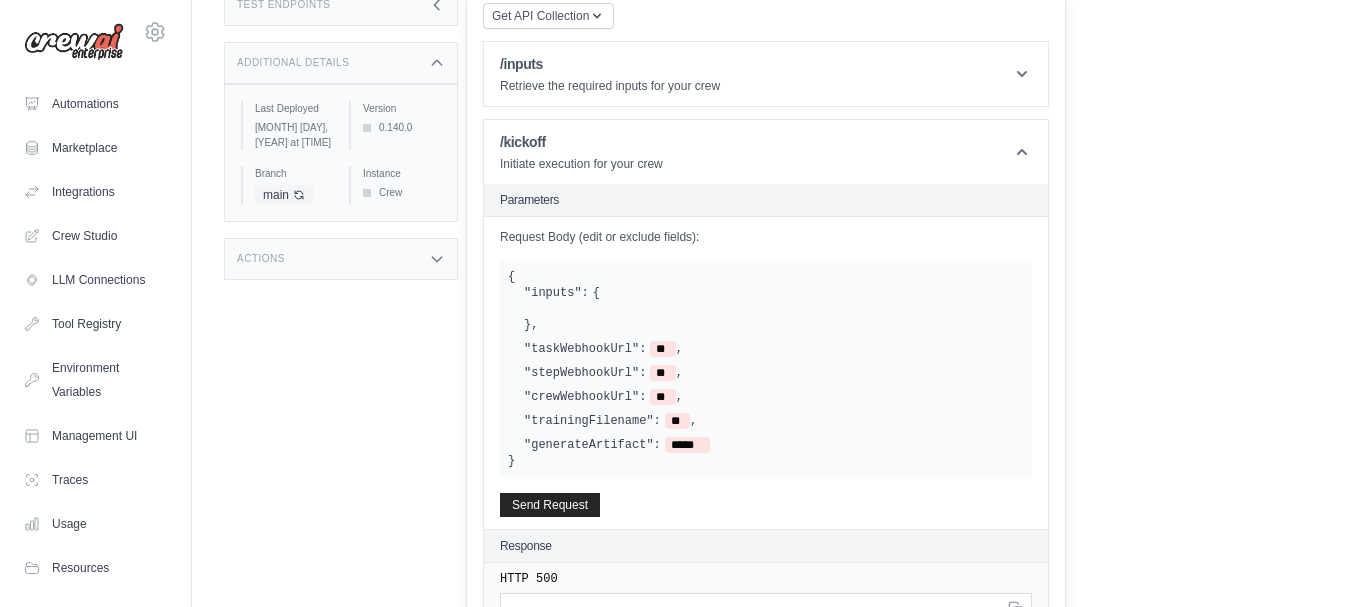 scroll, scrollTop: 392, scrollLeft: 0, axis: vertical 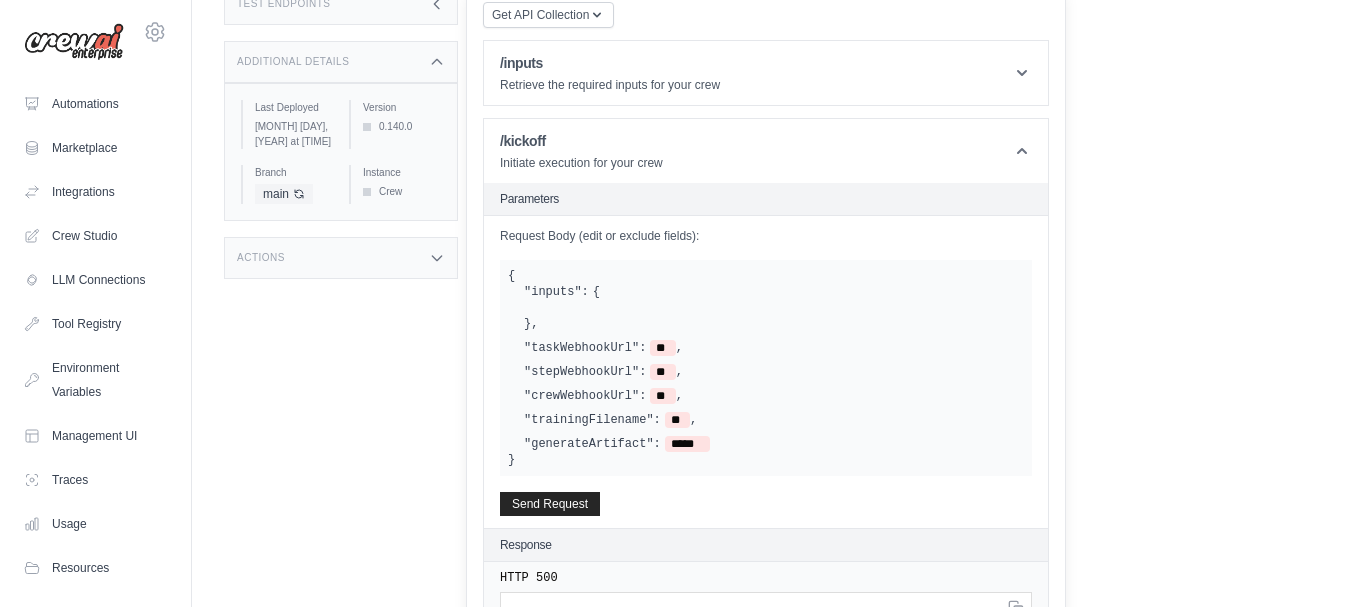 click on "Actions" at bounding box center [341, 258] 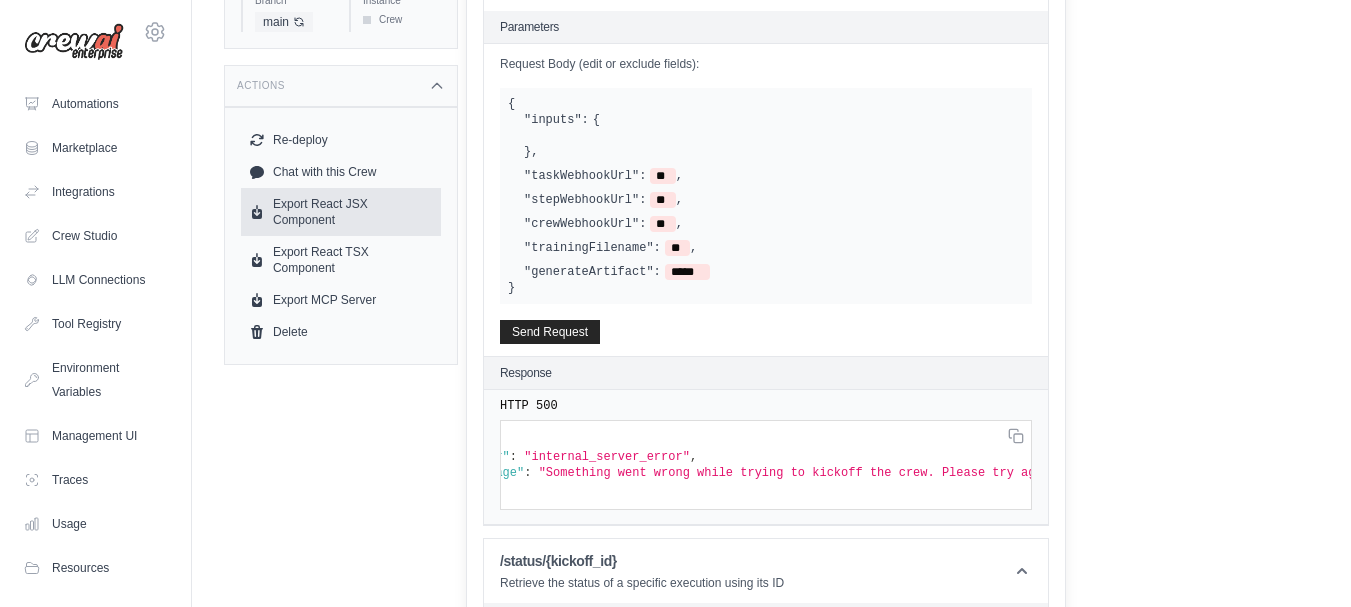 scroll, scrollTop: 565, scrollLeft: 0, axis: vertical 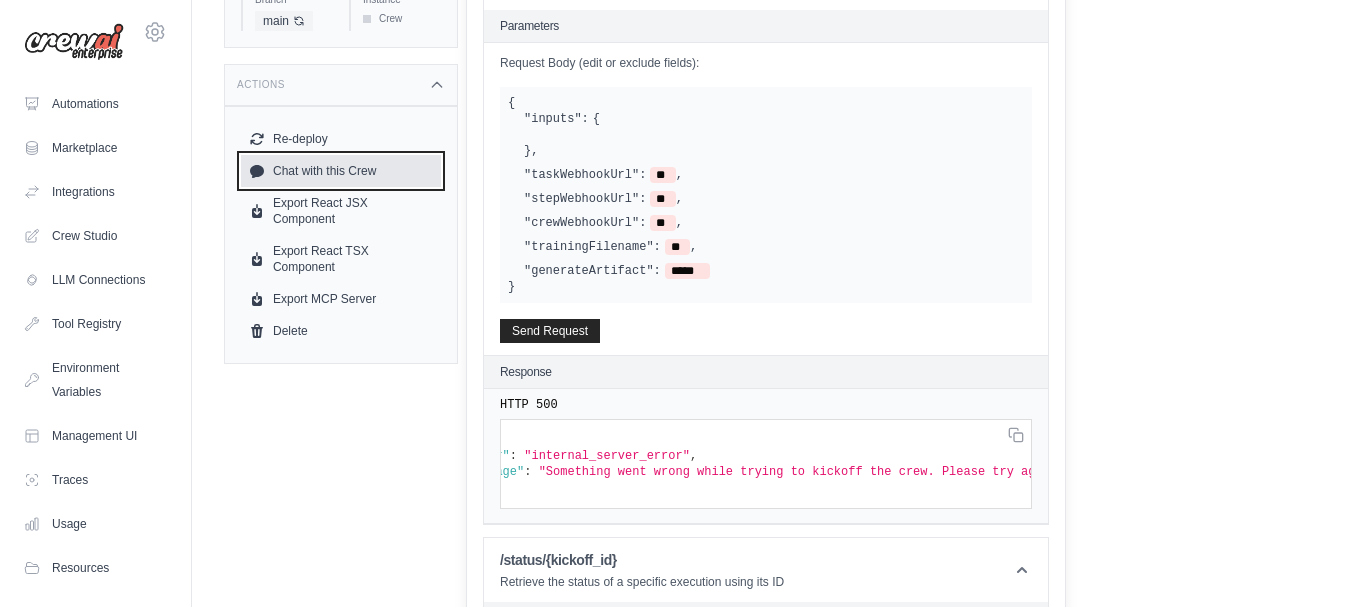 click on "Chat with this
Crew" at bounding box center (341, 171) 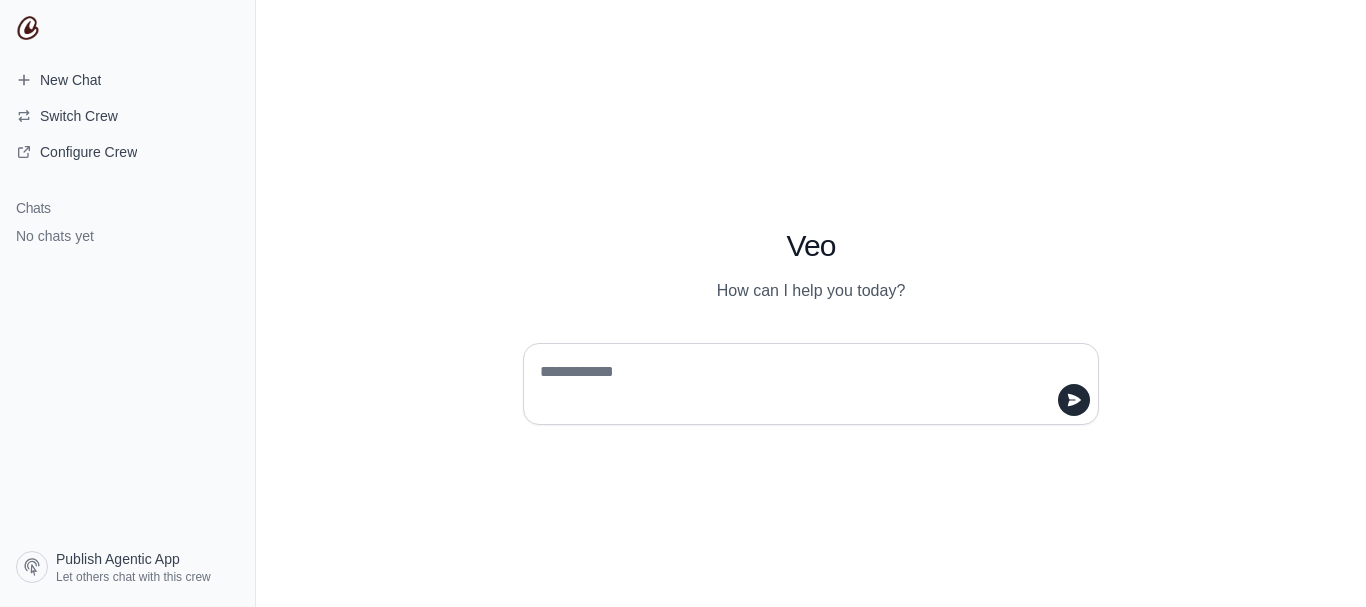 scroll, scrollTop: 0, scrollLeft: 0, axis: both 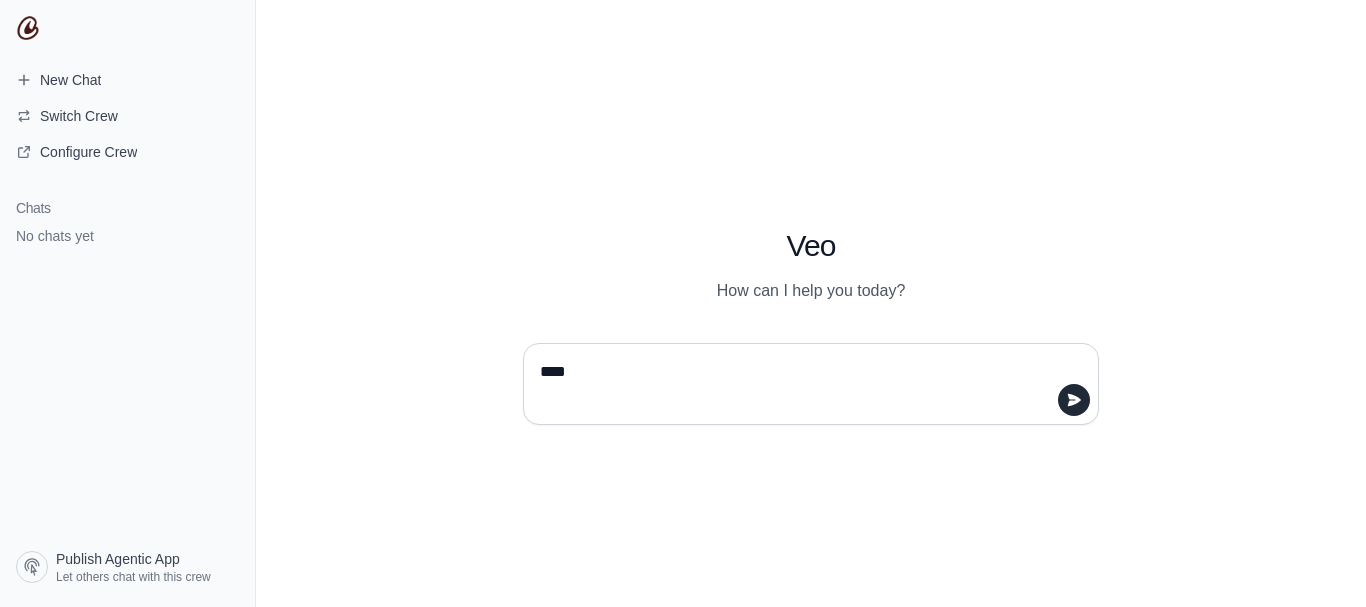 type on "*****" 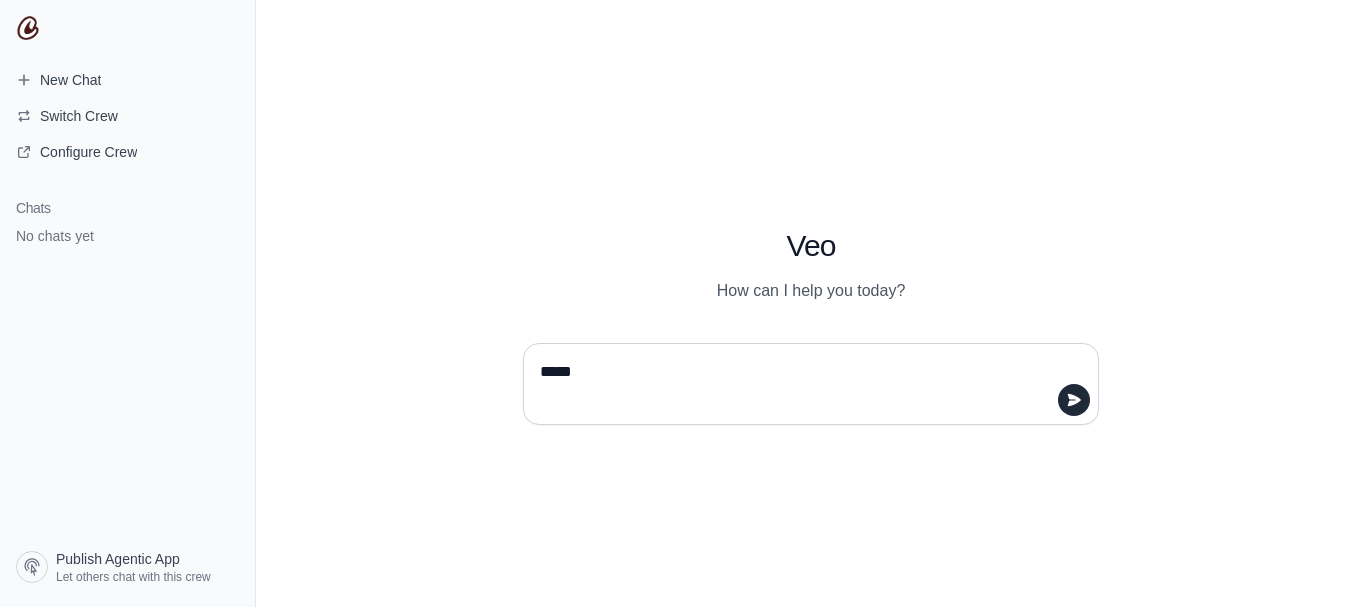 type 